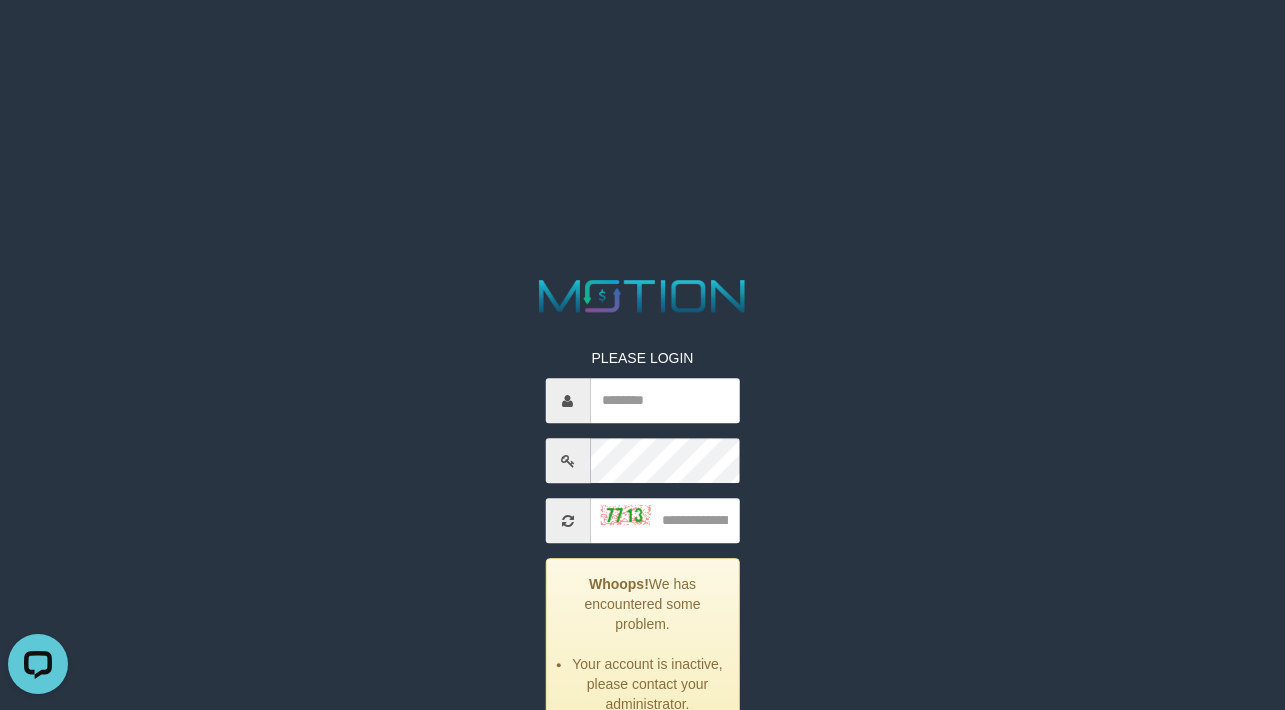 scroll, scrollTop: 0, scrollLeft: 0, axis: both 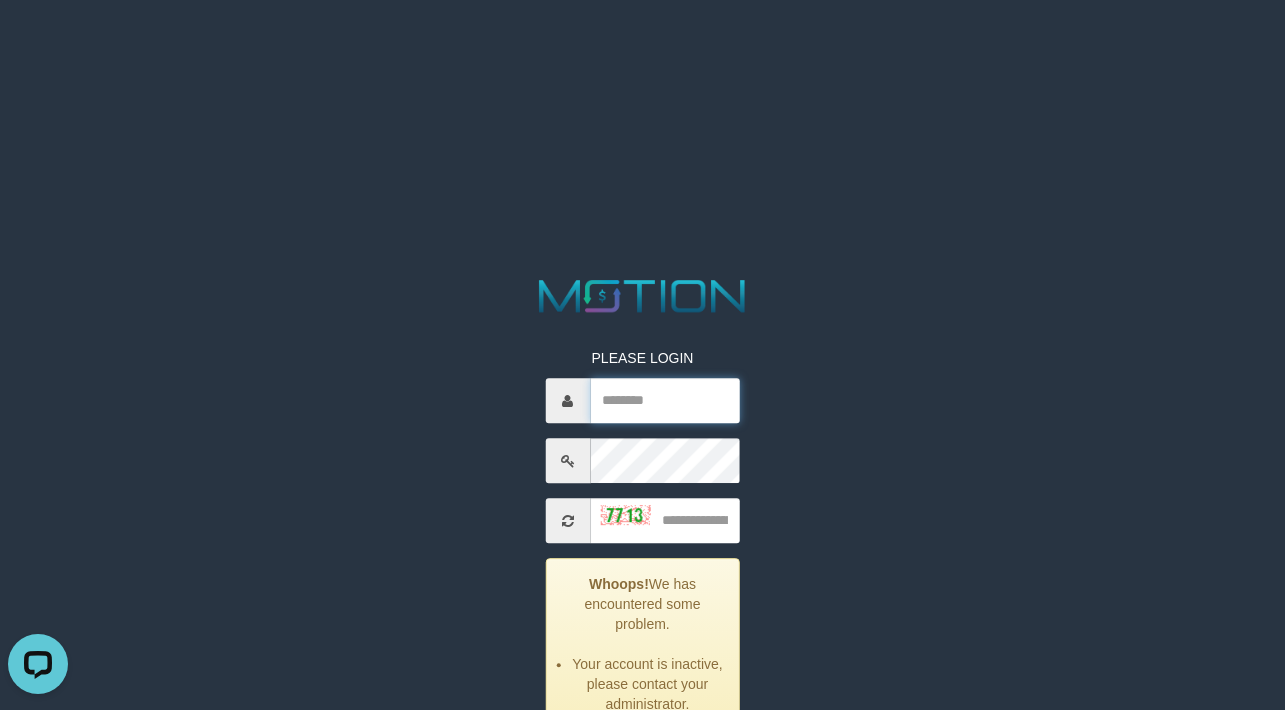 type on "**********" 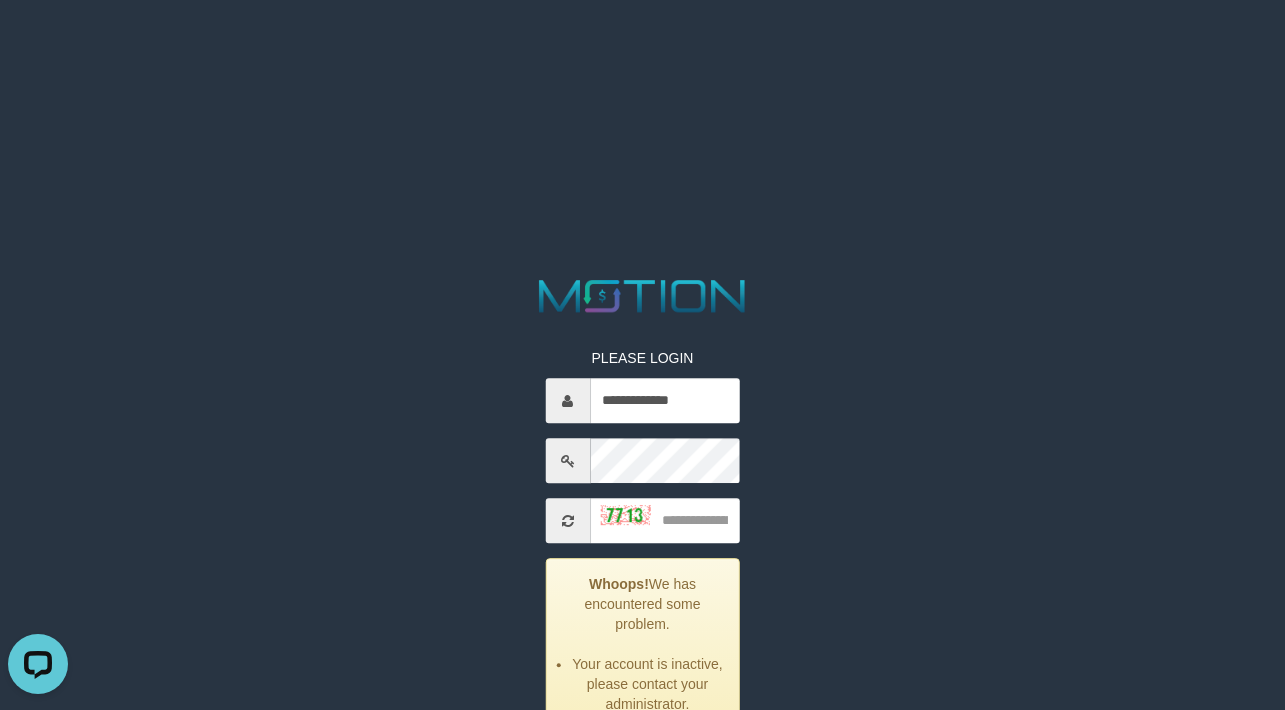 click on "**********" at bounding box center [642, 548] 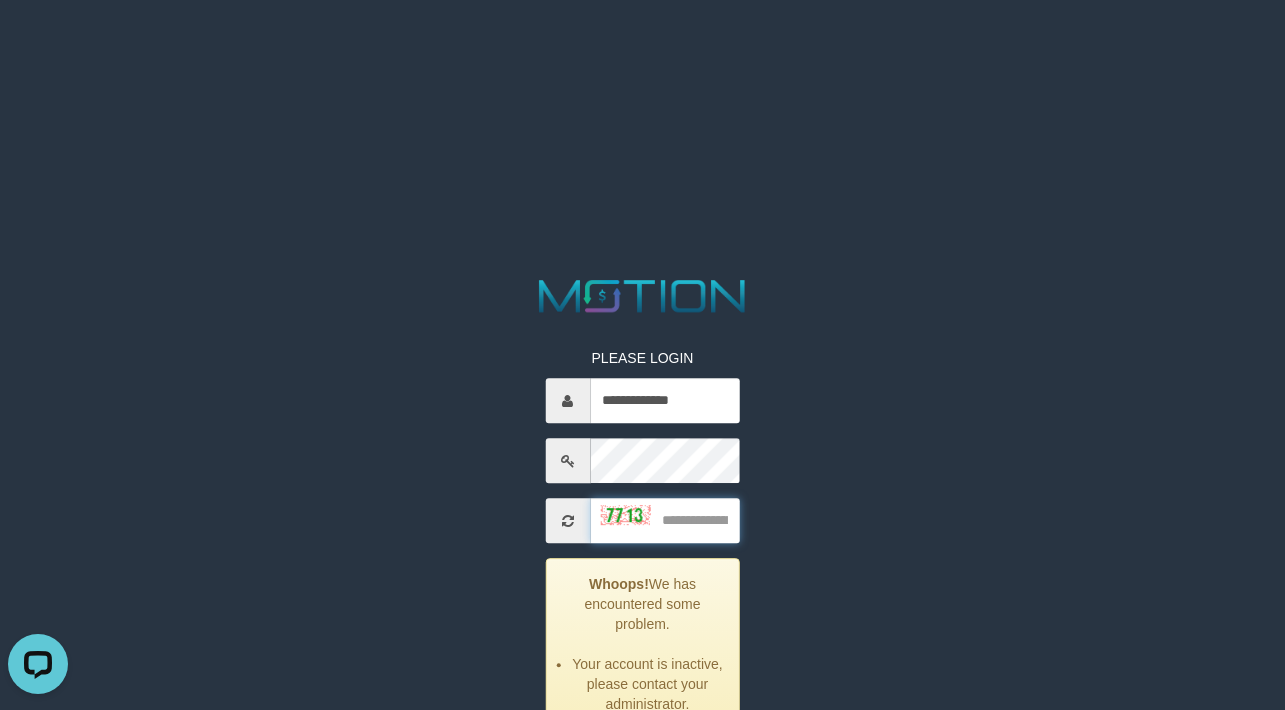 drag, startPoint x: 703, startPoint y: 532, endPoint x: 1220, endPoint y: 578, distance: 519.04236 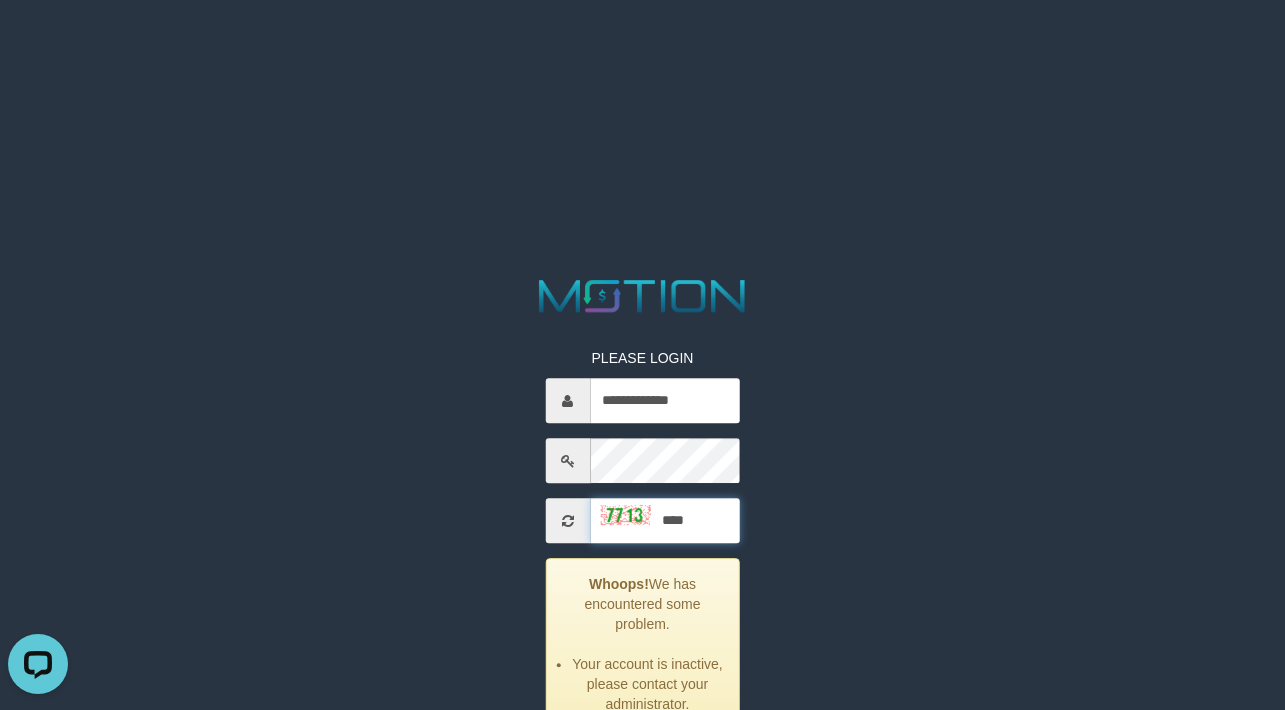 type on "****" 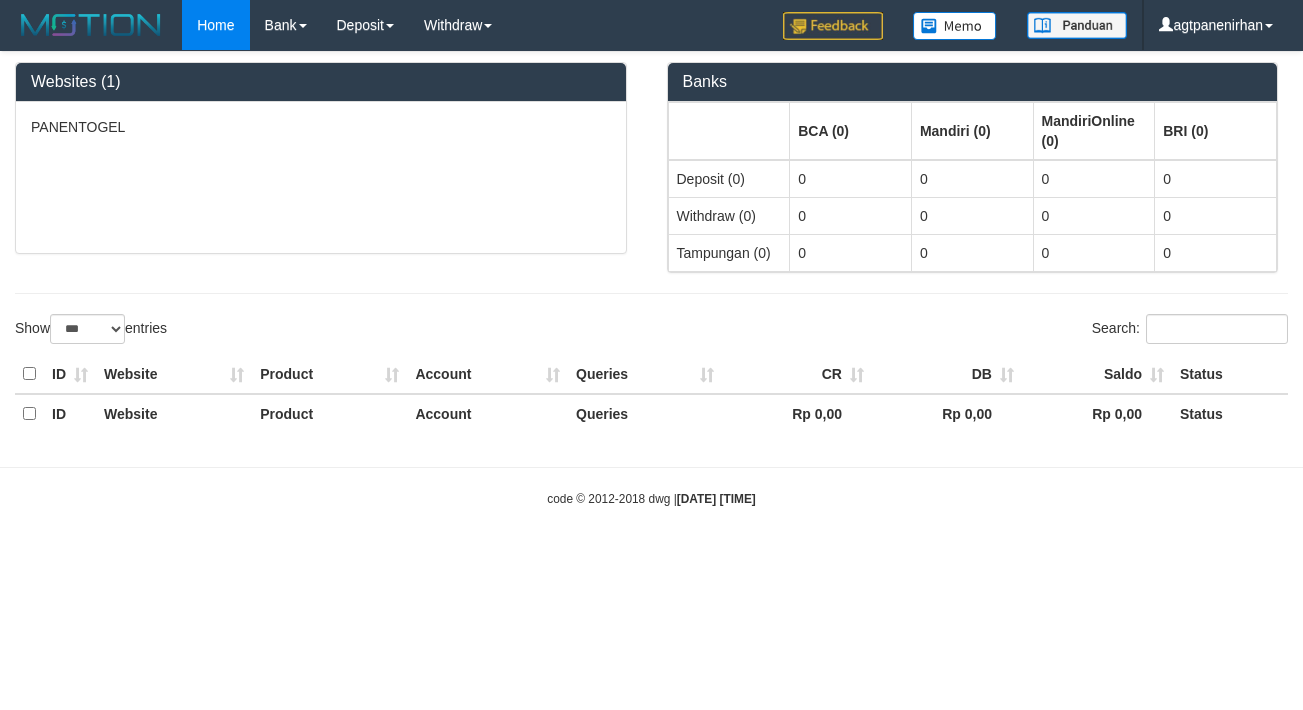select on "***" 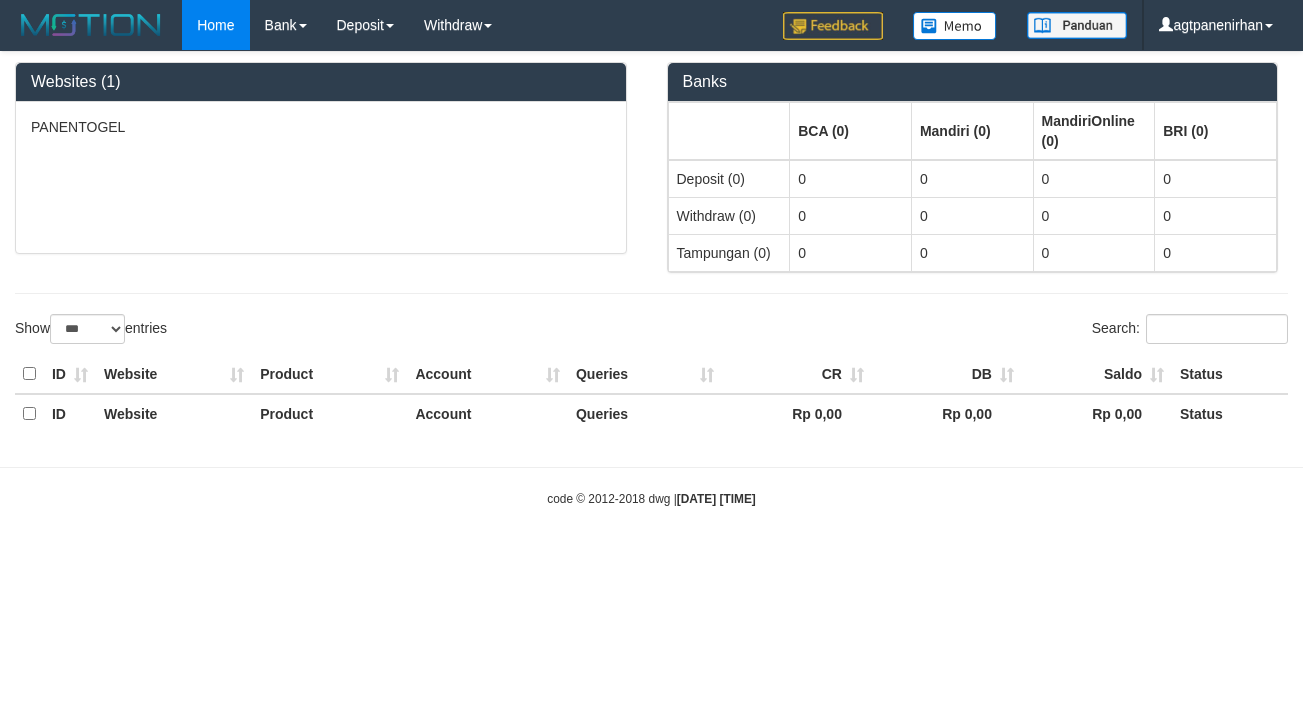 scroll, scrollTop: 0, scrollLeft: 0, axis: both 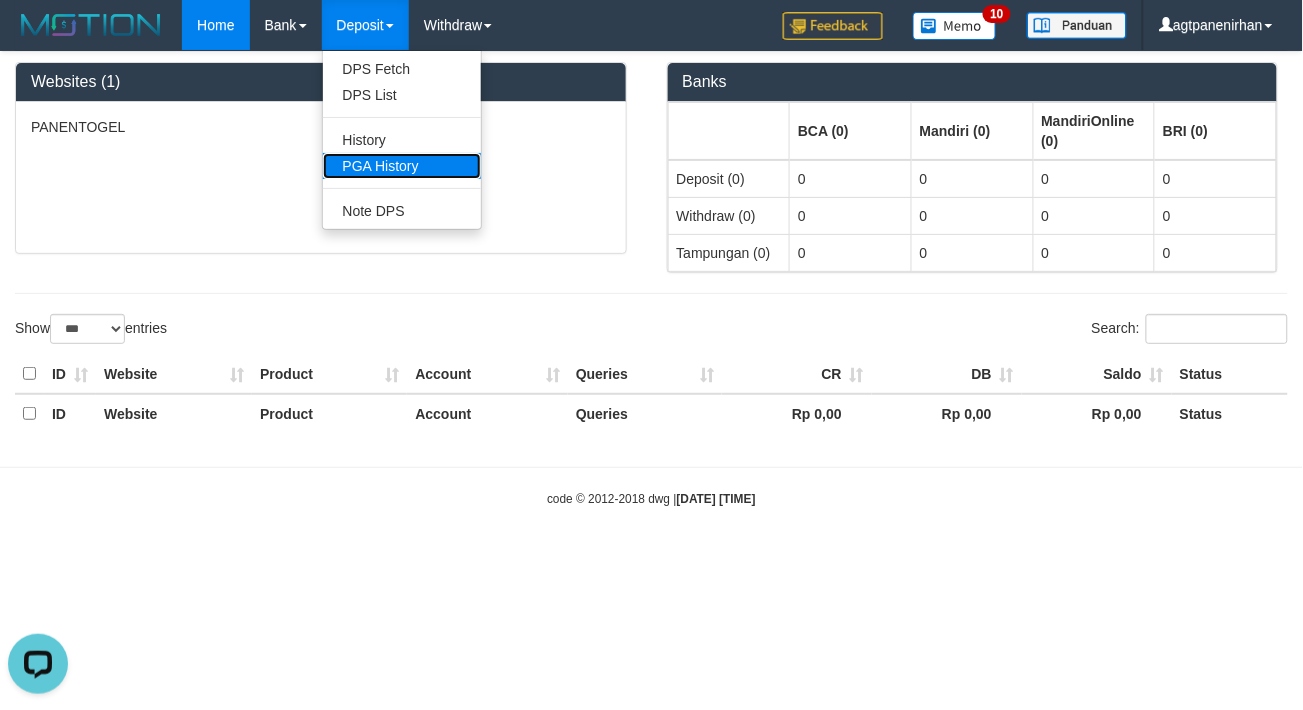 click on "PGA History" at bounding box center [402, 166] 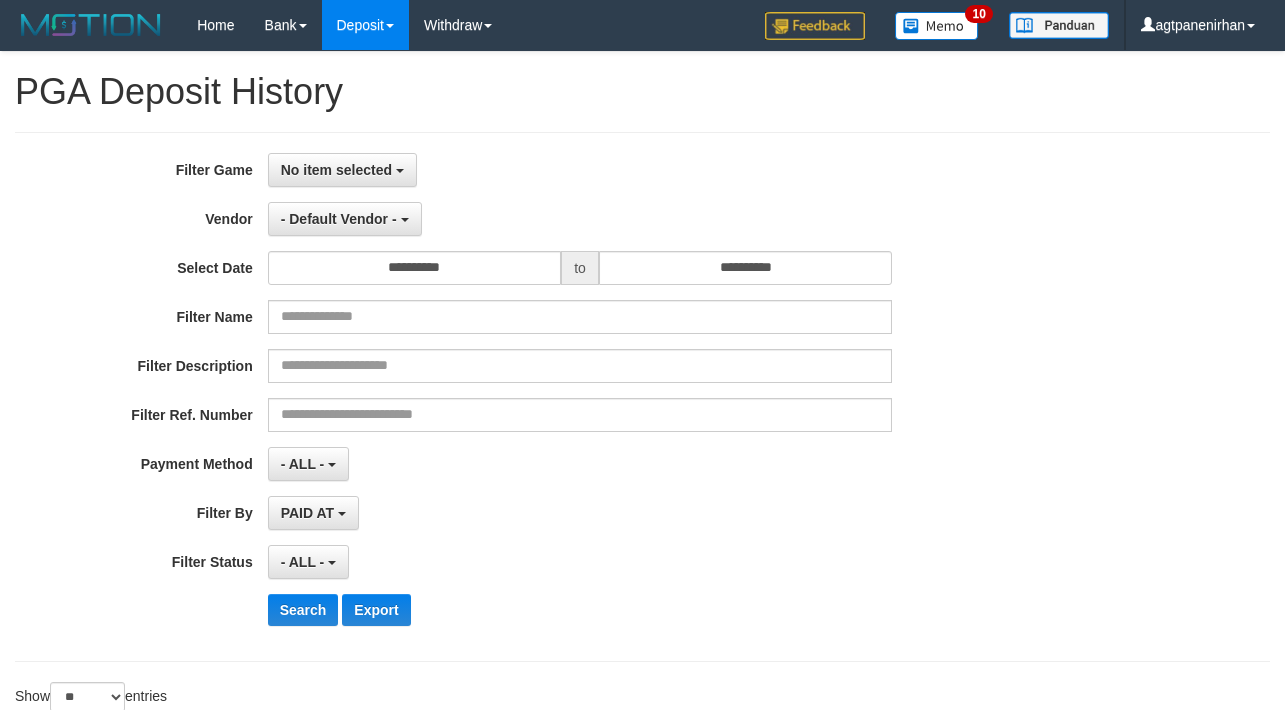 select 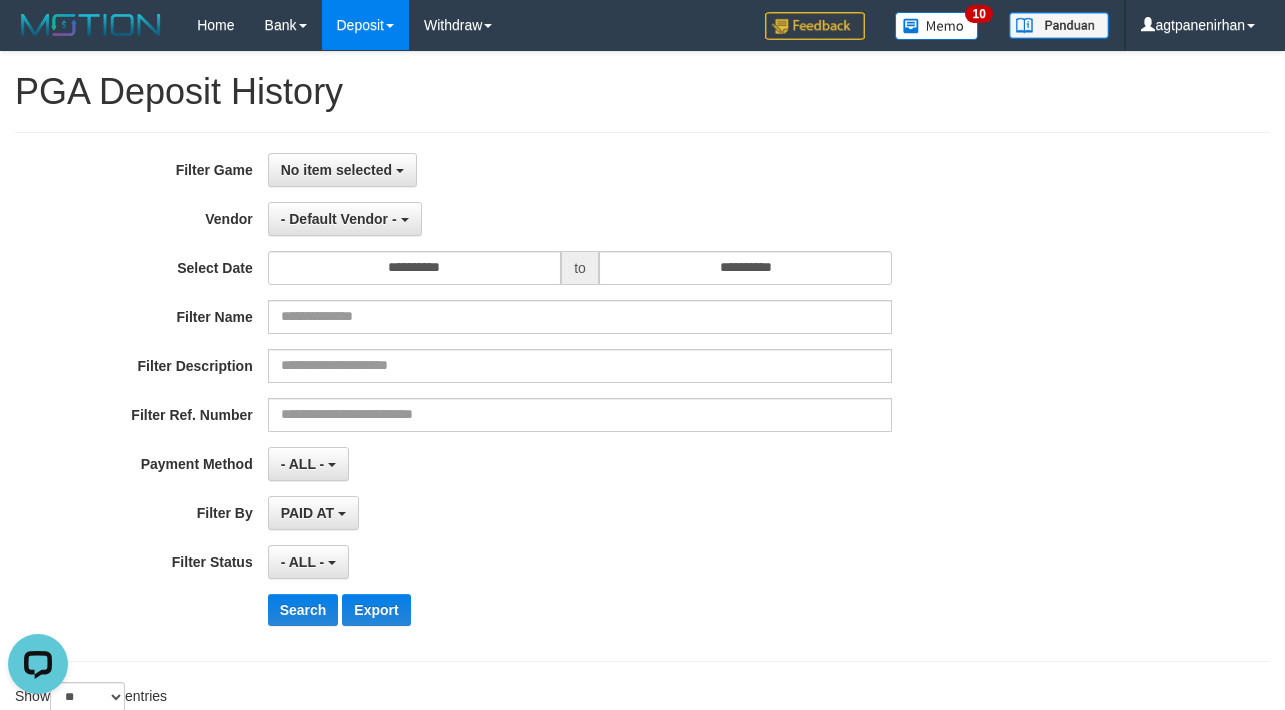 scroll, scrollTop: 0, scrollLeft: 0, axis: both 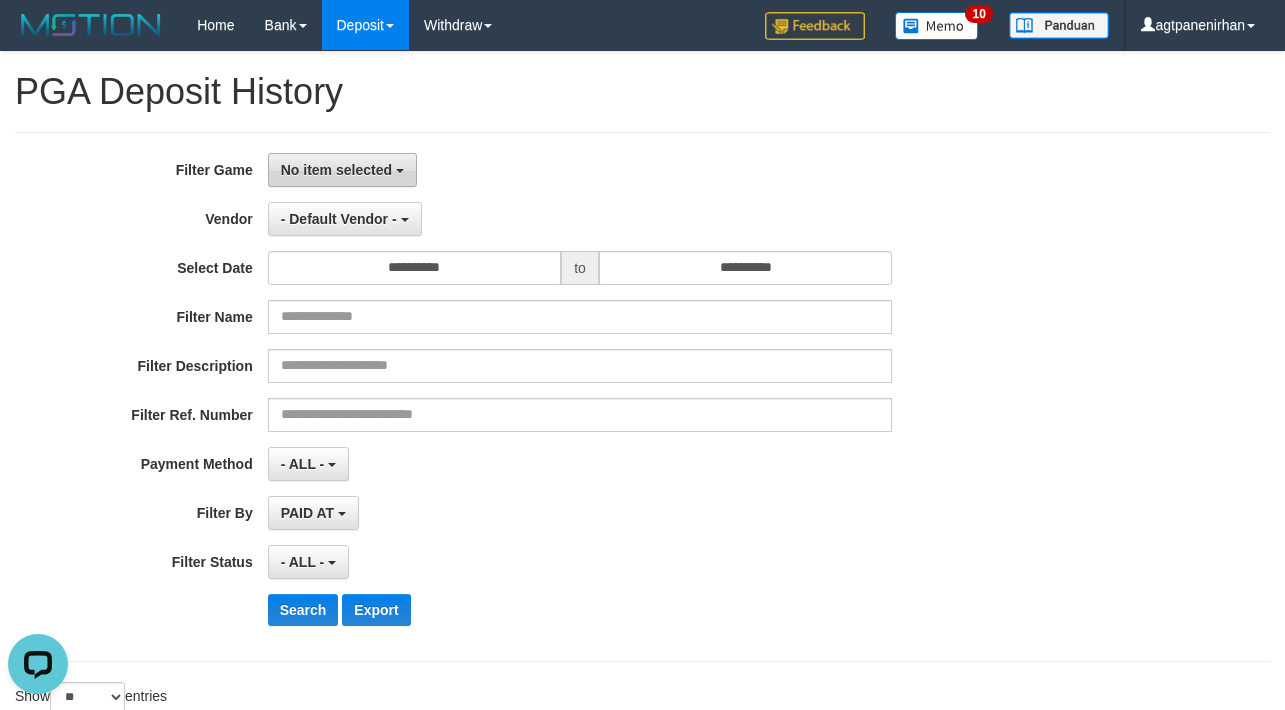 click on "No item selected" at bounding box center [336, 170] 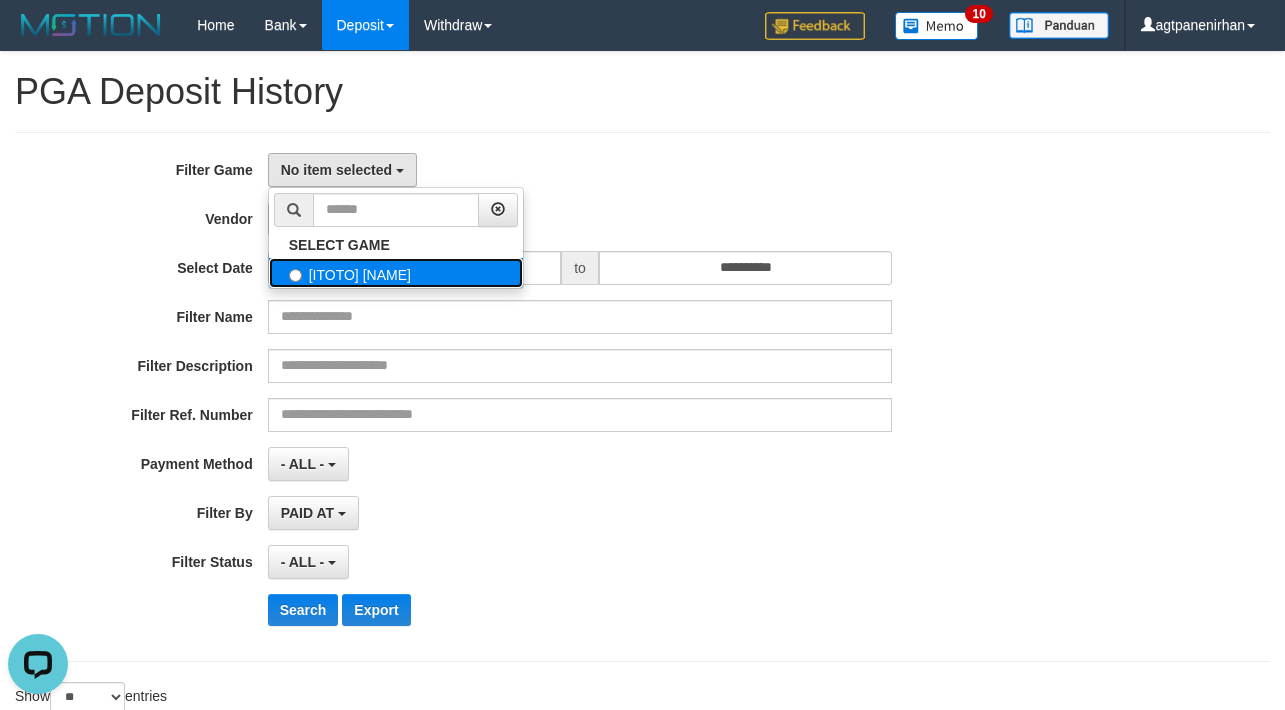 click on "[ITOTO] [NAME]" at bounding box center [396, 273] 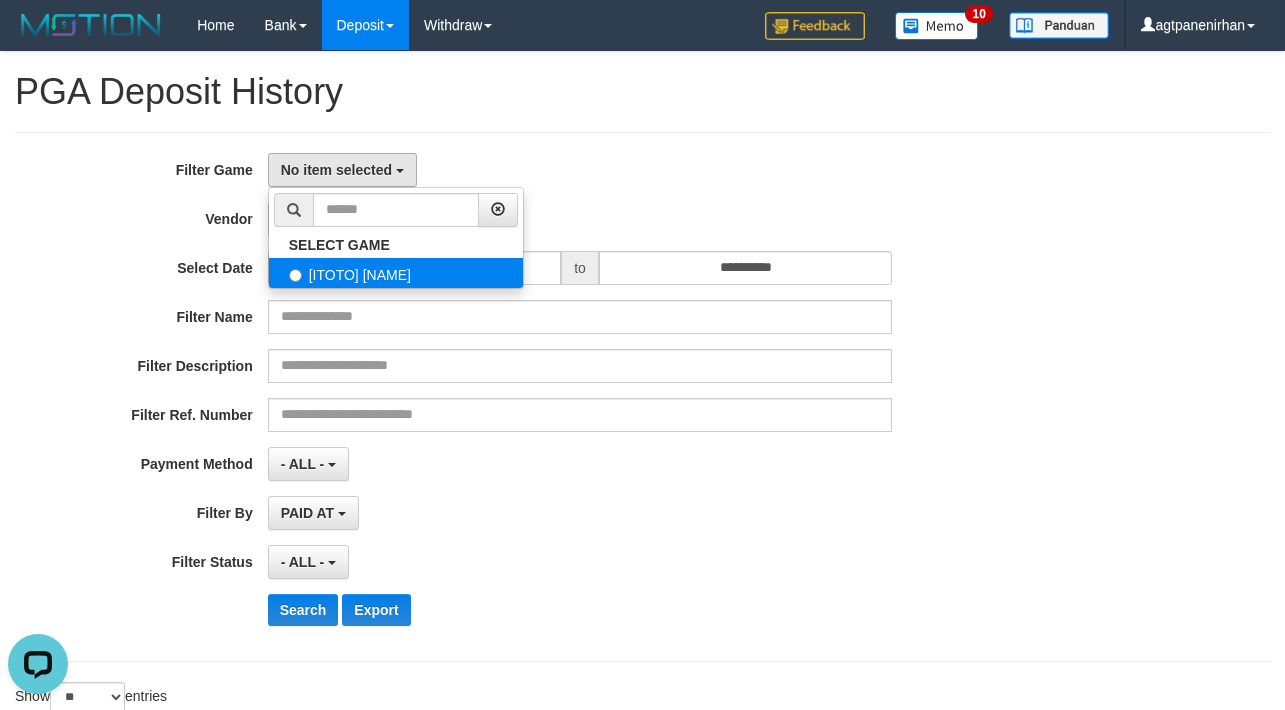 select on "****" 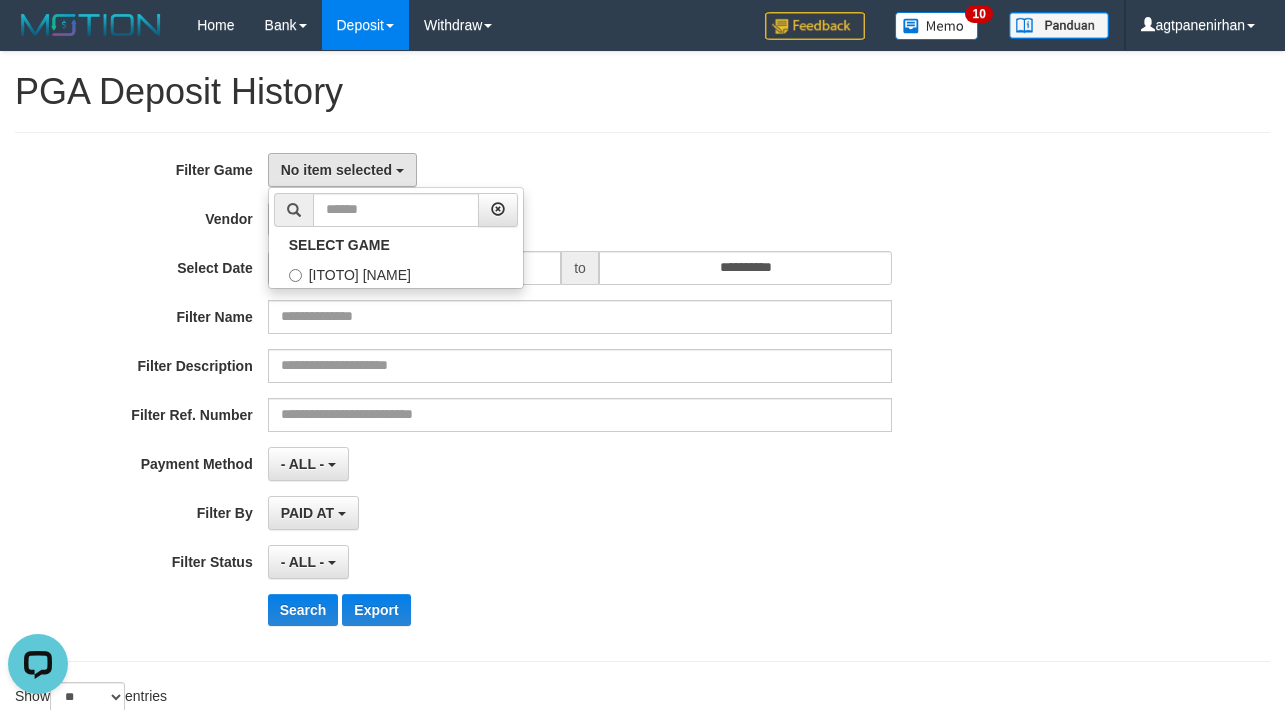 scroll, scrollTop: 17, scrollLeft: 0, axis: vertical 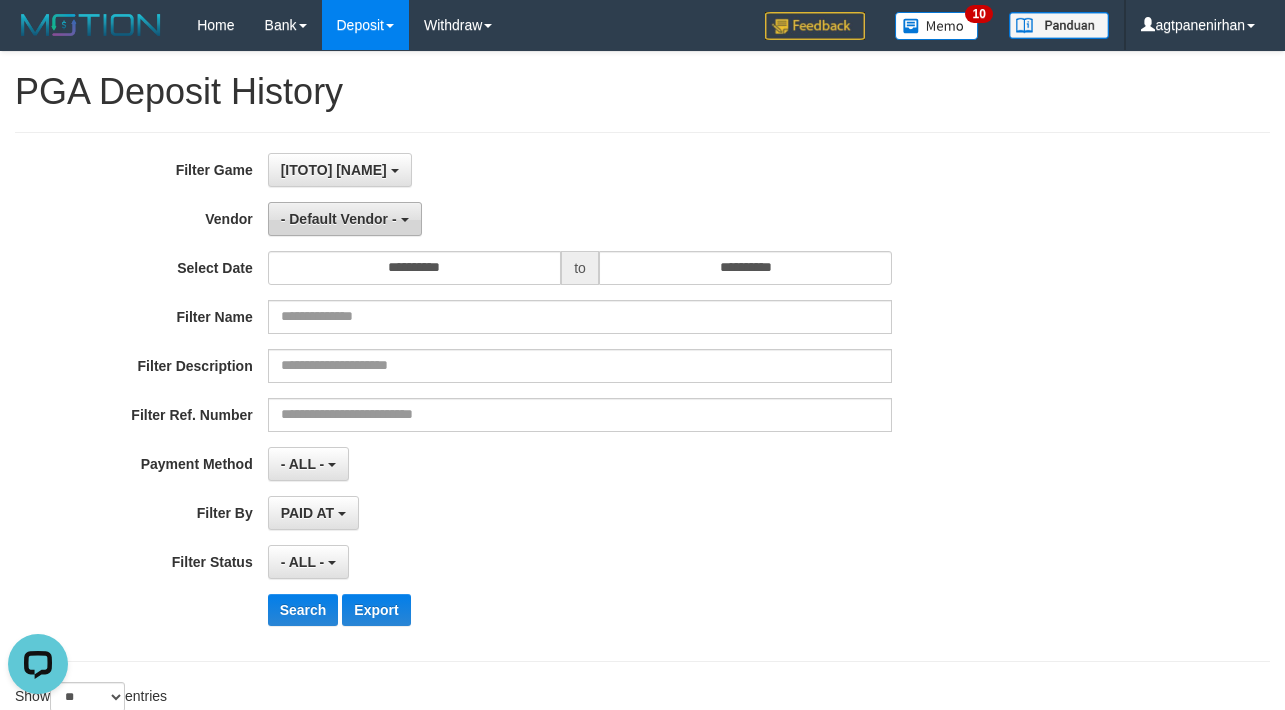 click on "- Default Vendor -" at bounding box center [345, 219] 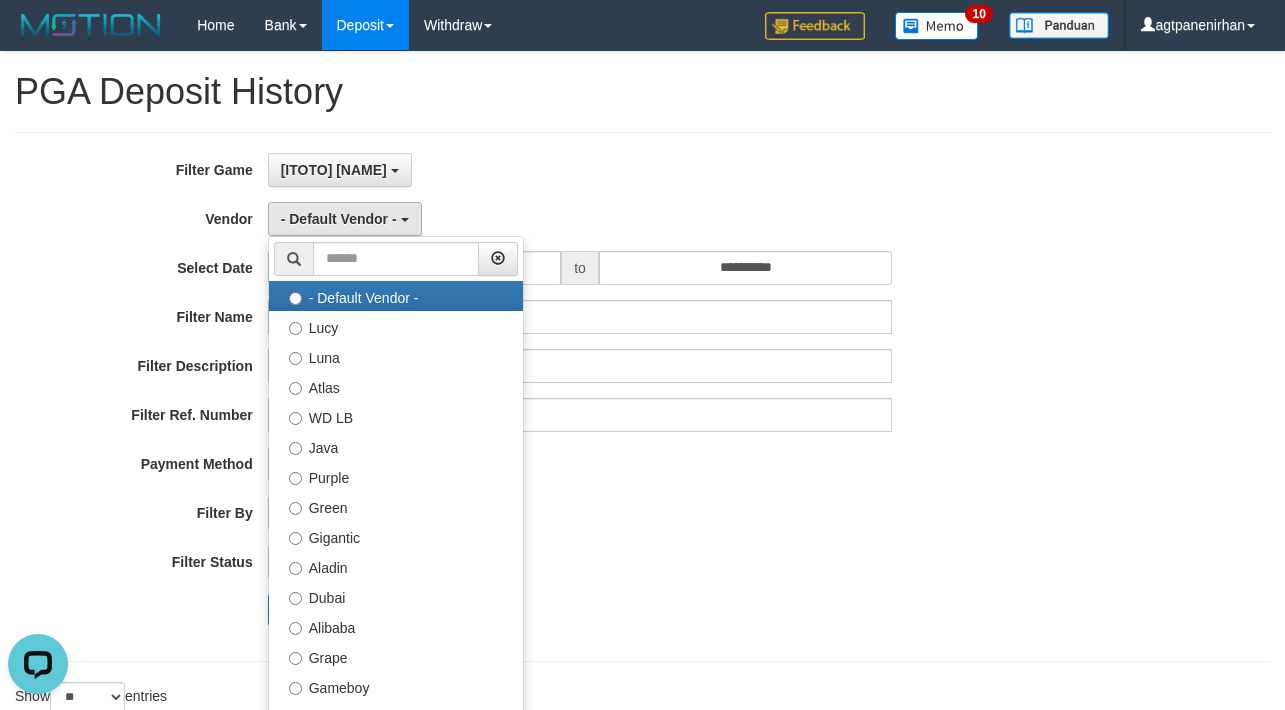 click on "PGA Deposit History" at bounding box center (642, 92) 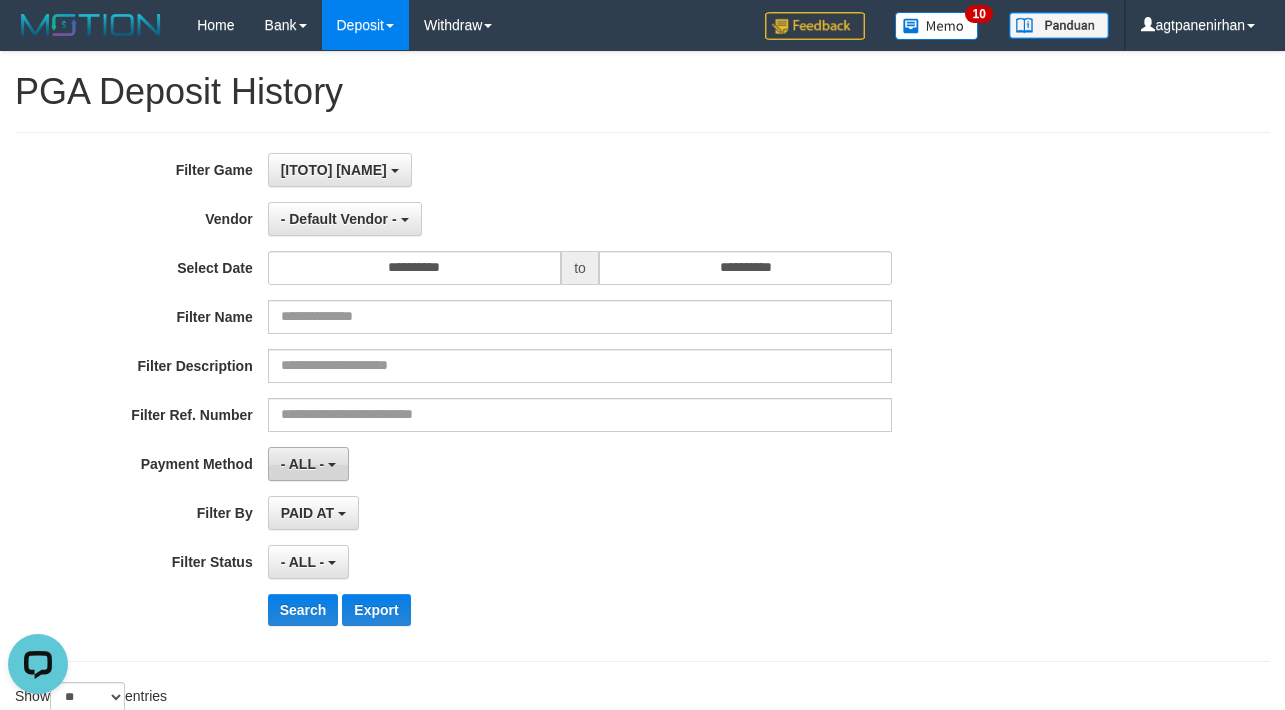 click on "- ALL -" at bounding box center [303, 464] 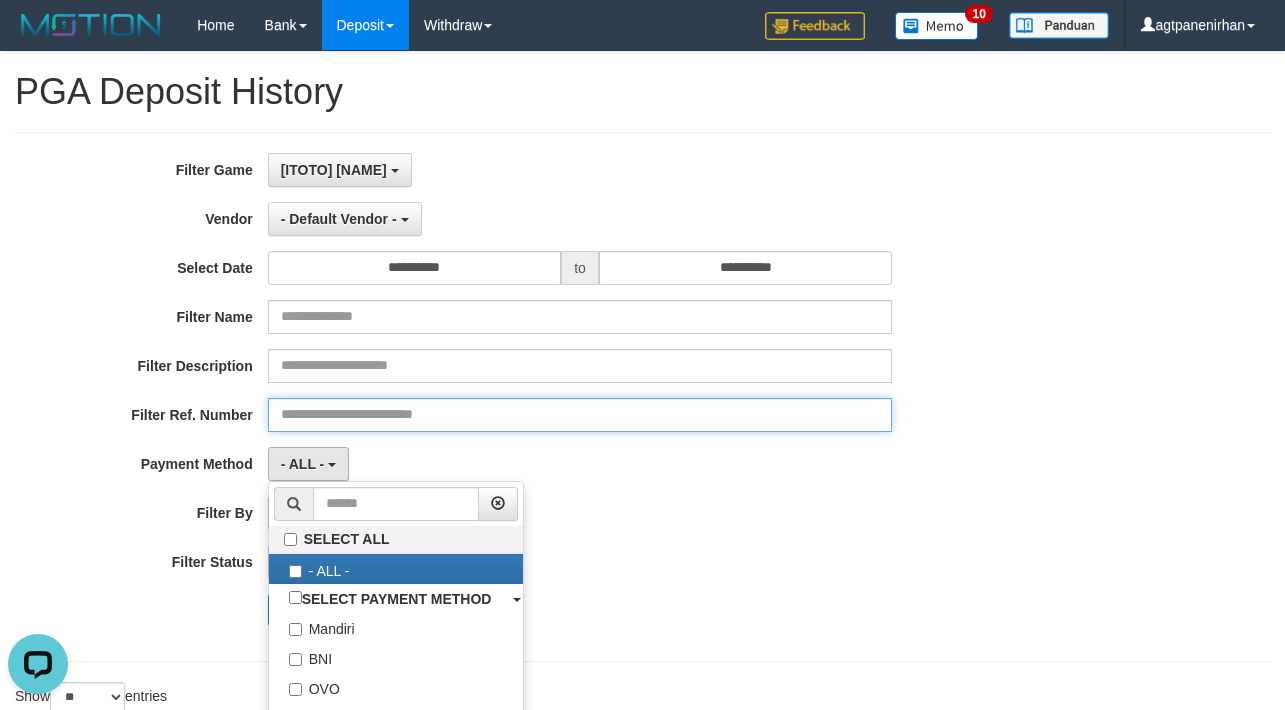drag, startPoint x: 888, startPoint y: 406, endPoint x: 822, endPoint y: 440, distance: 74.24284 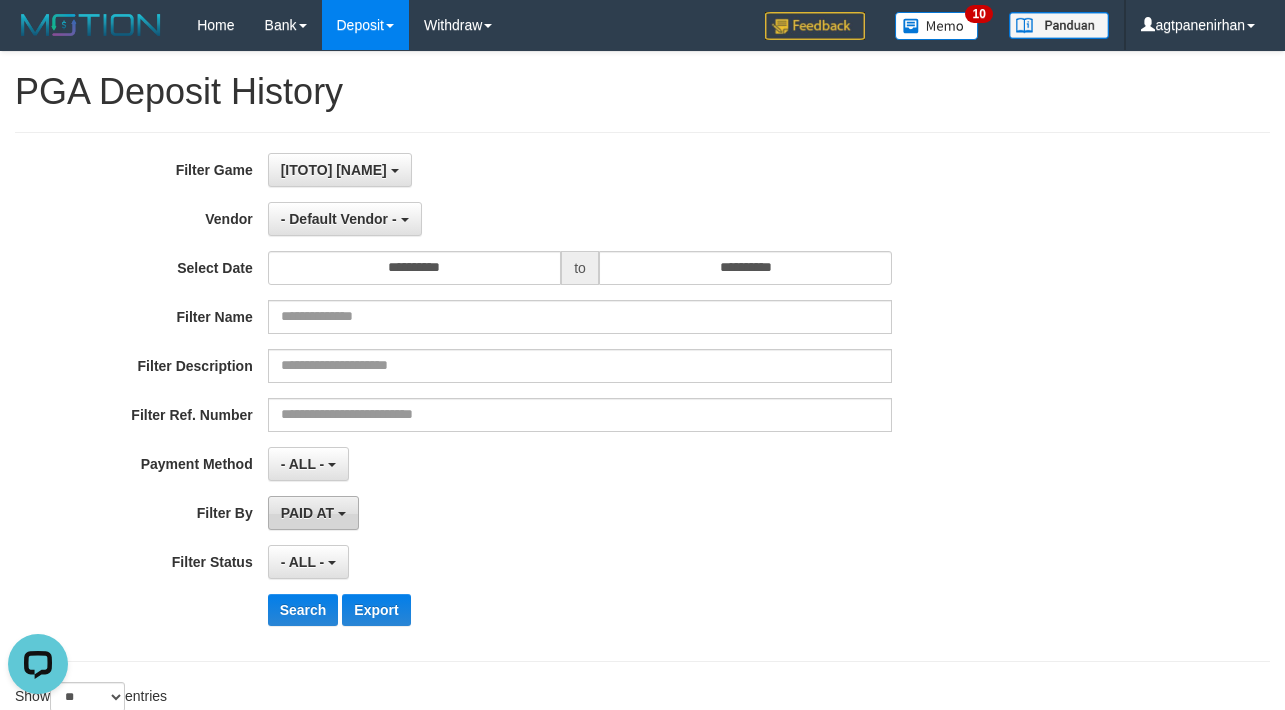 click on "PAID AT" at bounding box center (307, 513) 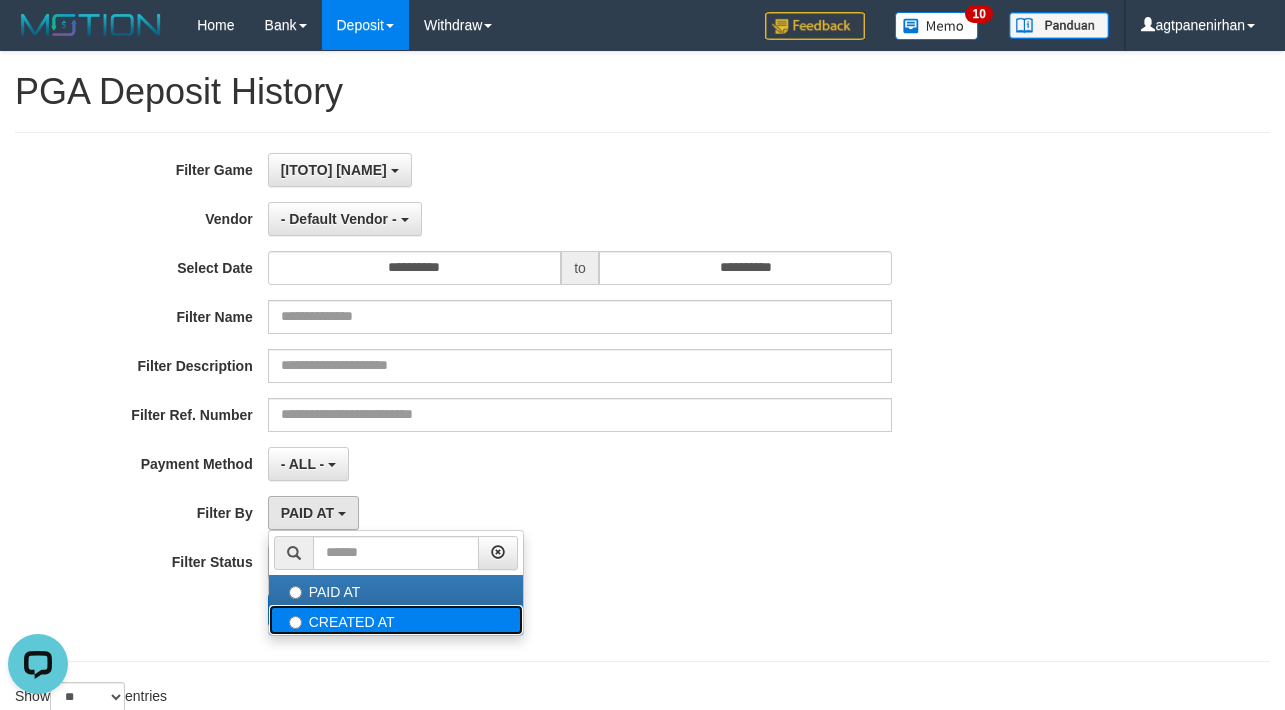 click on "CREATED AT" at bounding box center (396, 620) 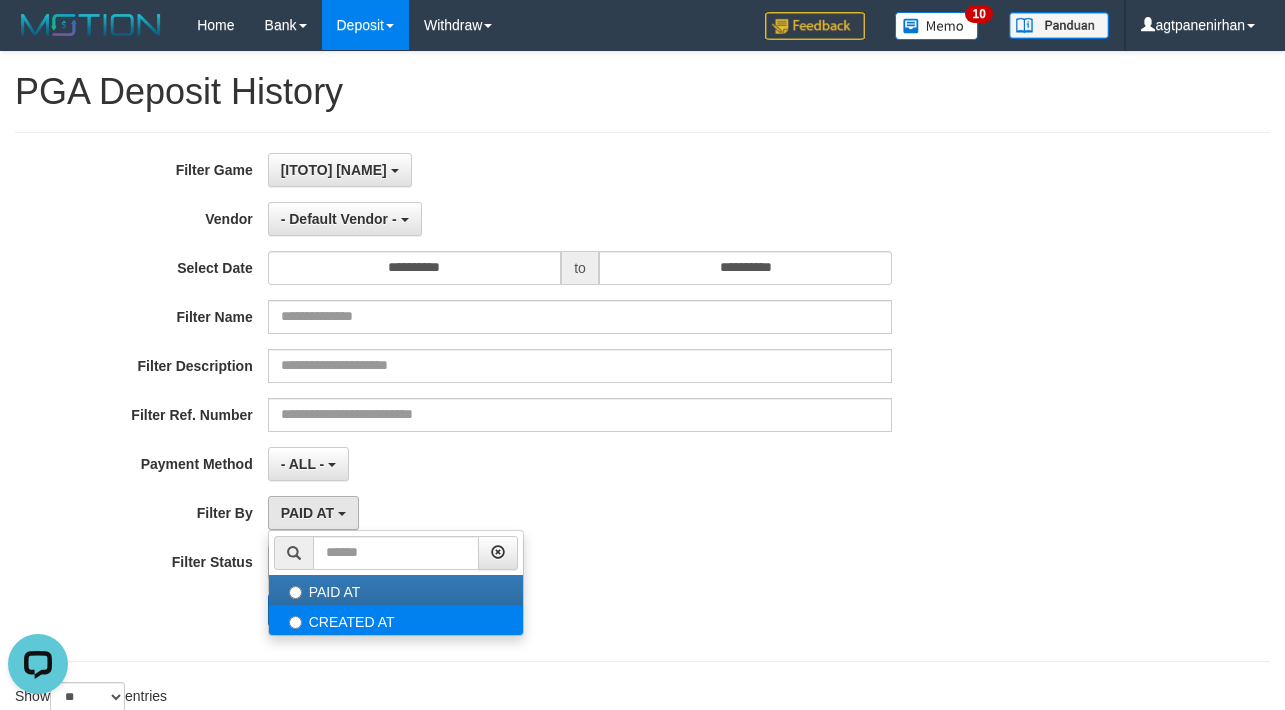 select on "*" 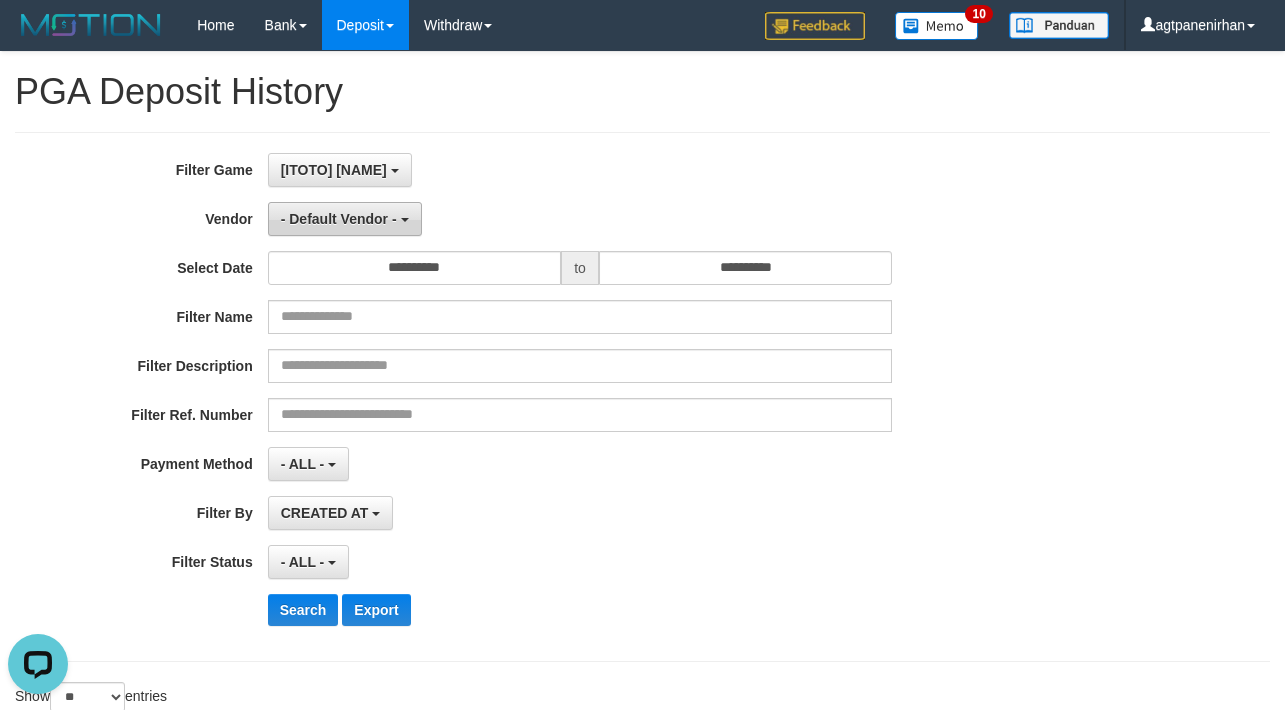 click on "- Default Vendor -" at bounding box center (345, 219) 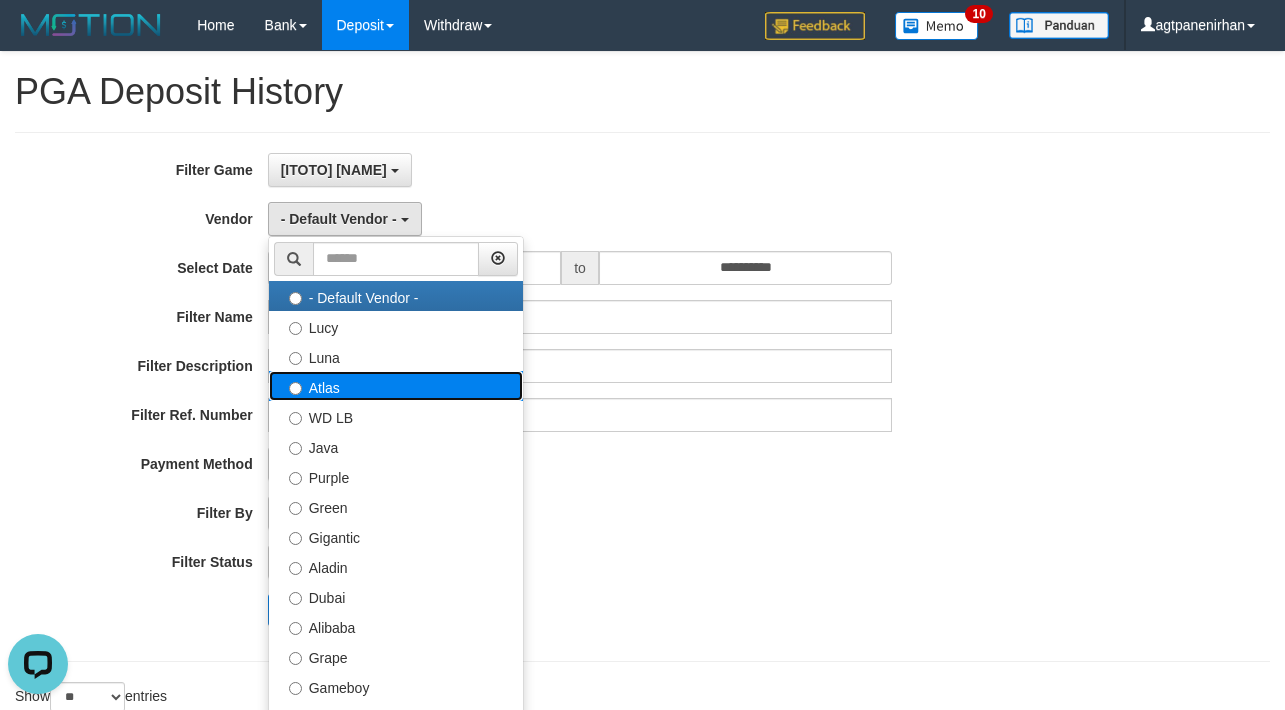 click on "Atlas" at bounding box center [396, 386] 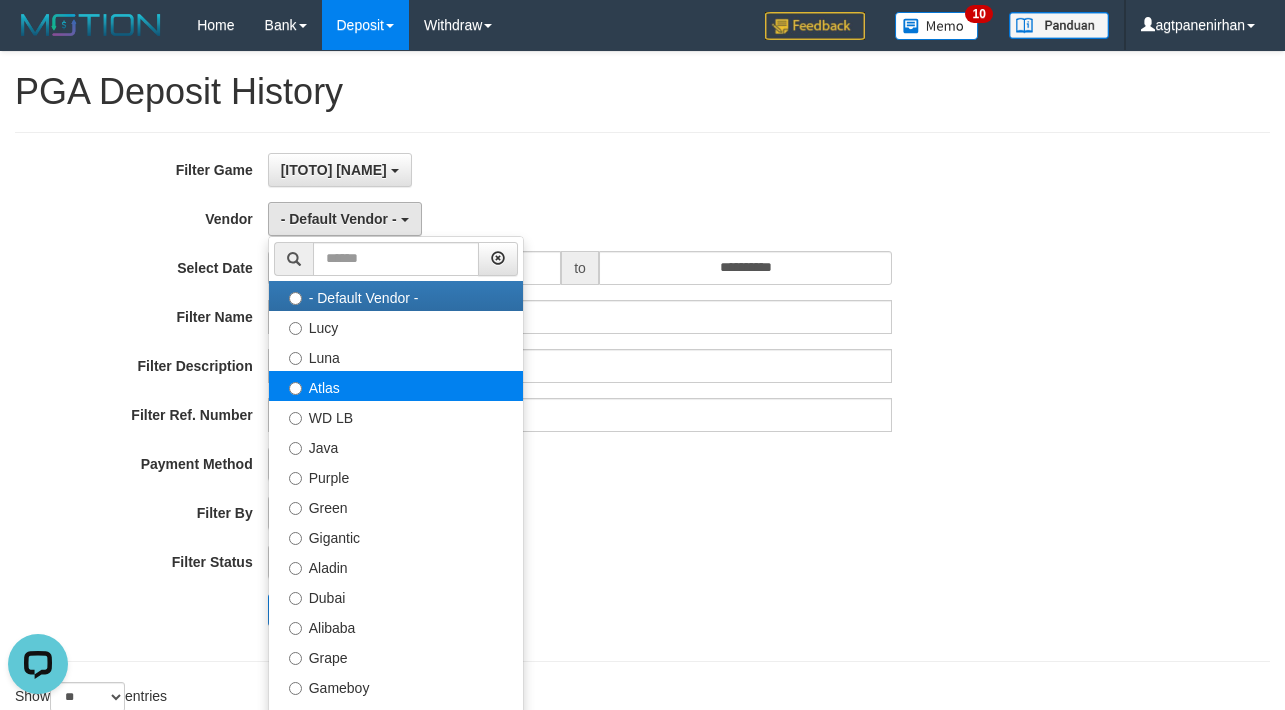 select on "**********" 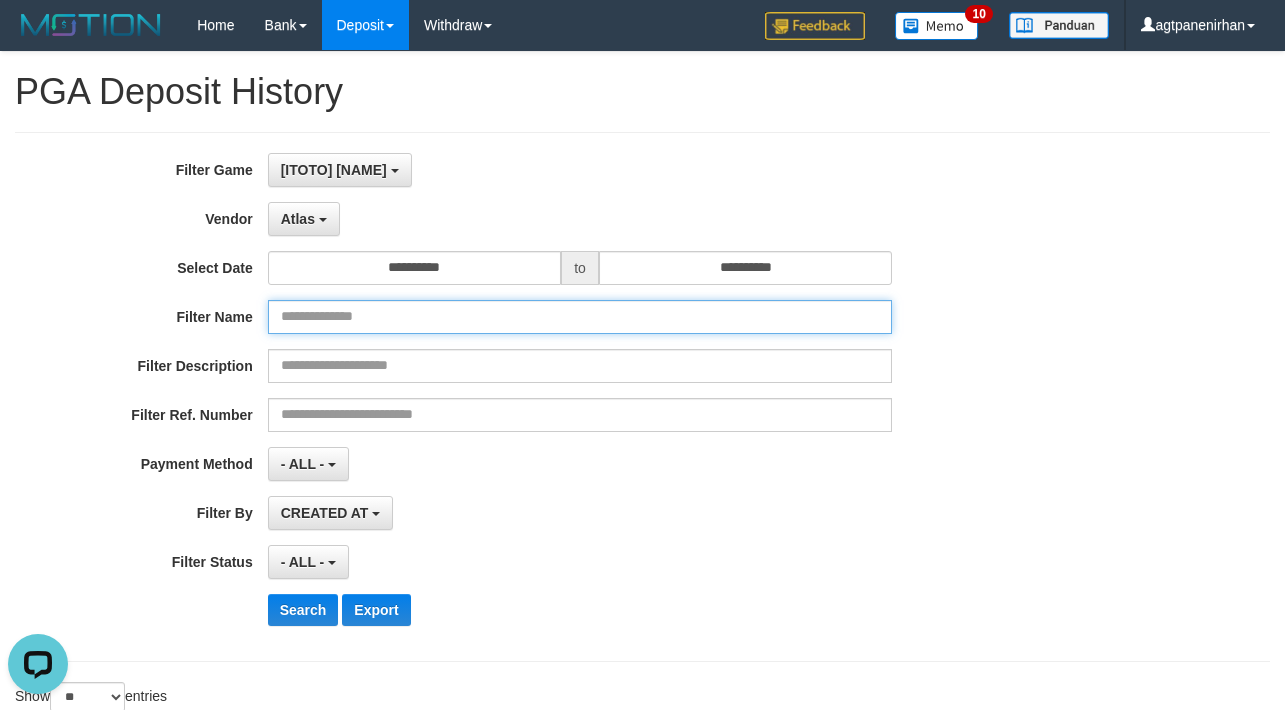 click at bounding box center [580, 317] 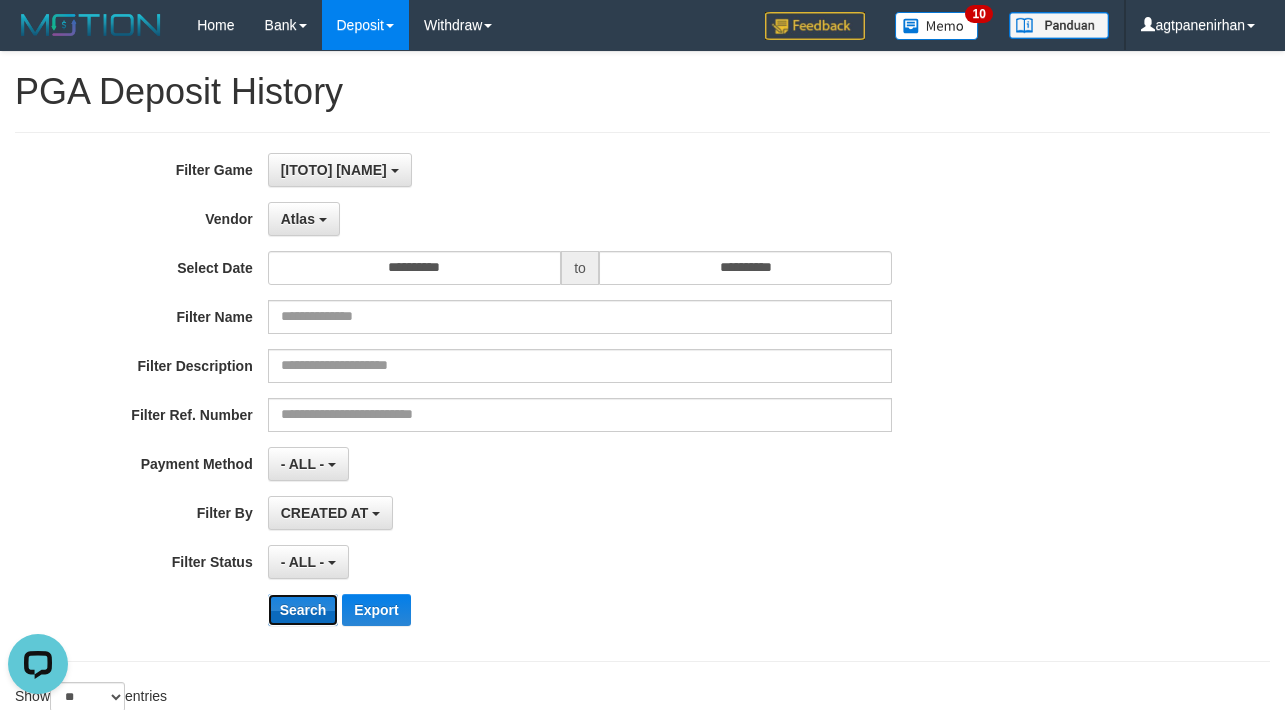 click on "Search" at bounding box center (303, 610) 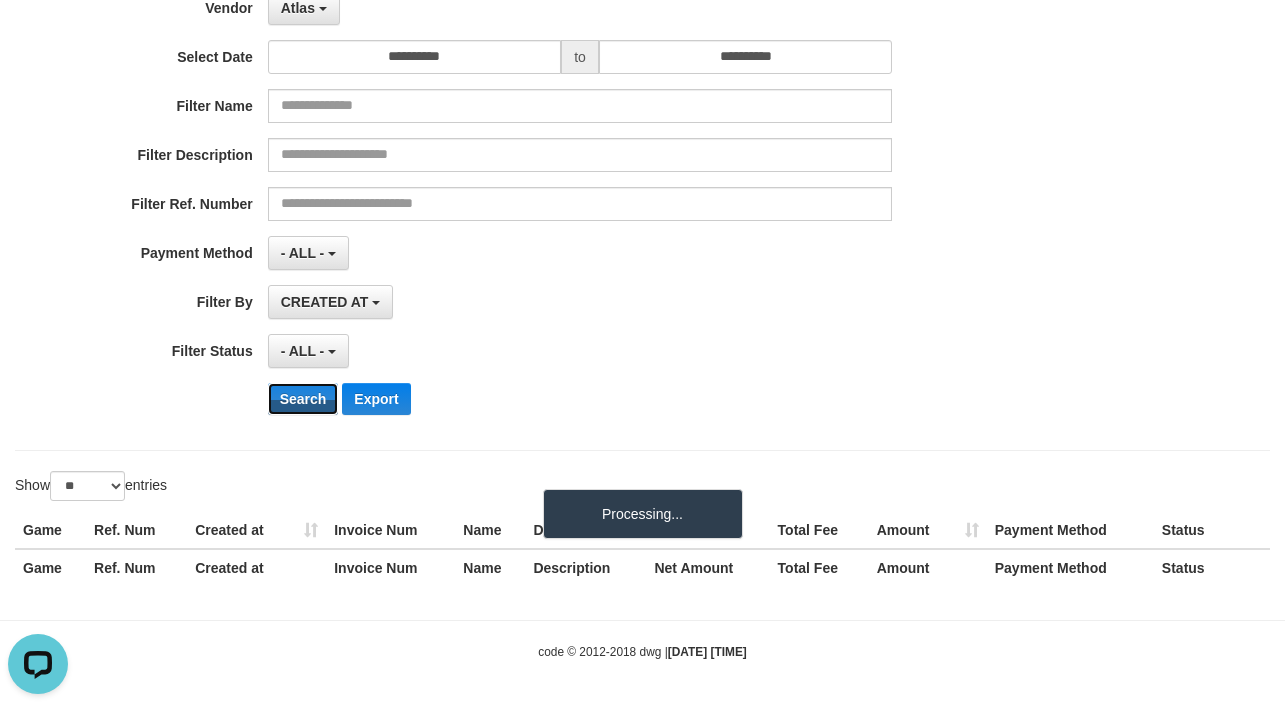 scroll, scrollTop: 215, scrollLeft: 0, axis: vertical 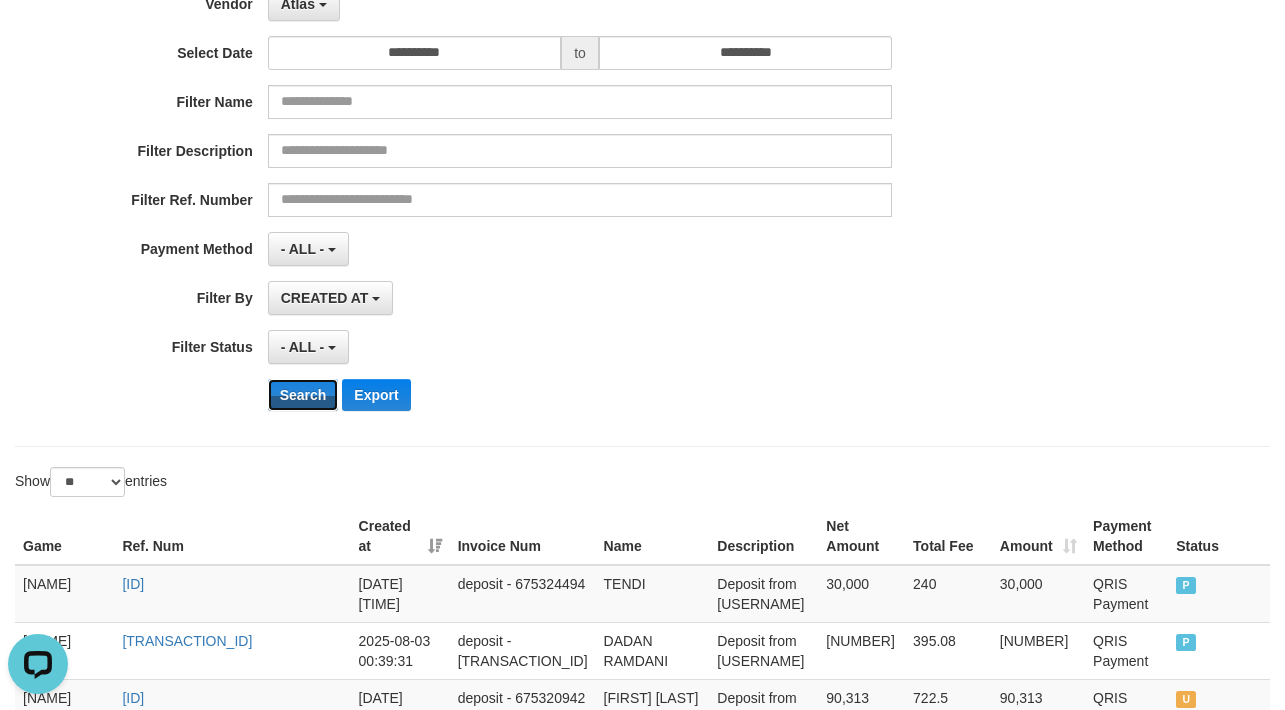 type 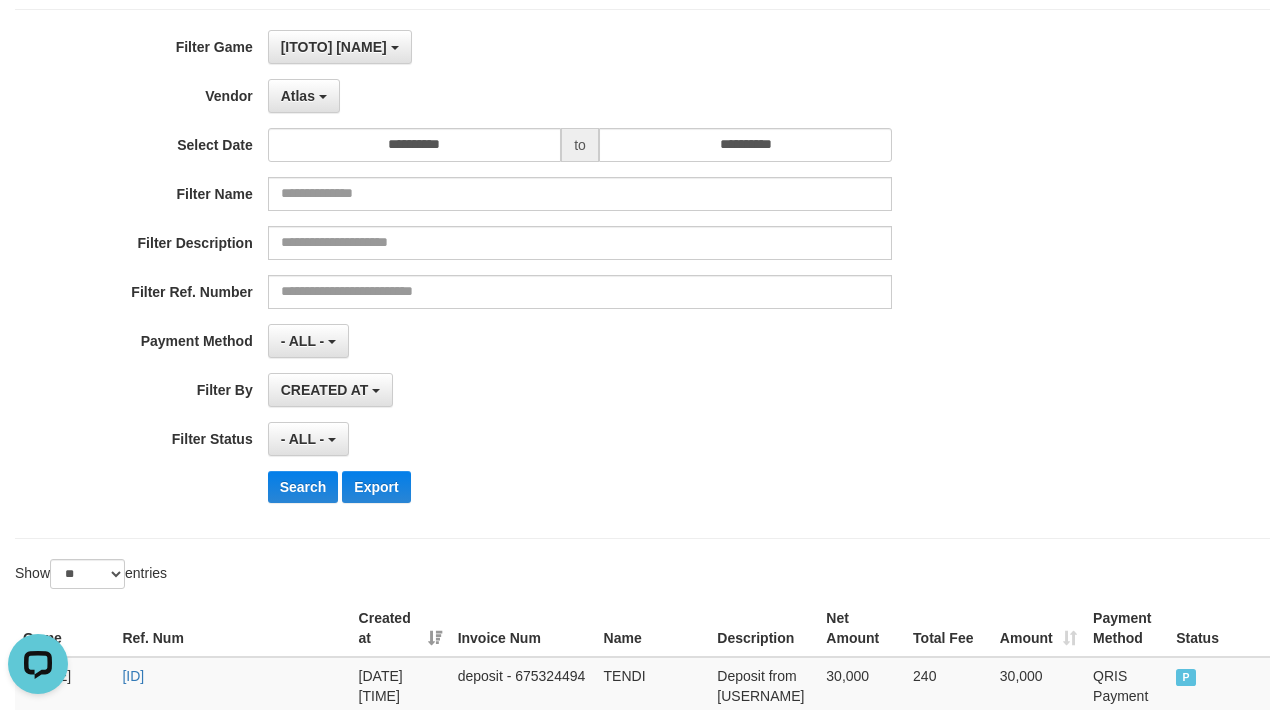 scroll, scrollTop: 0, scrollLeft: 0, axis: both 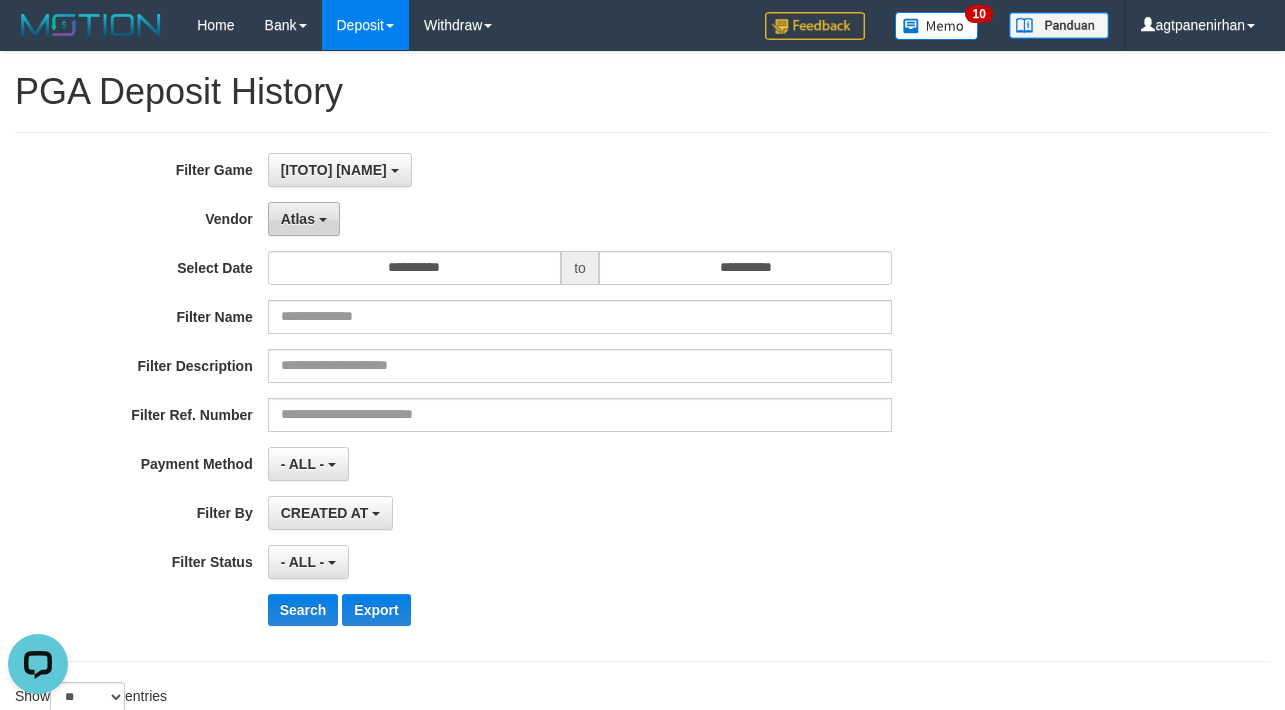 click on "Atlas" at bounding box center (304, 219) 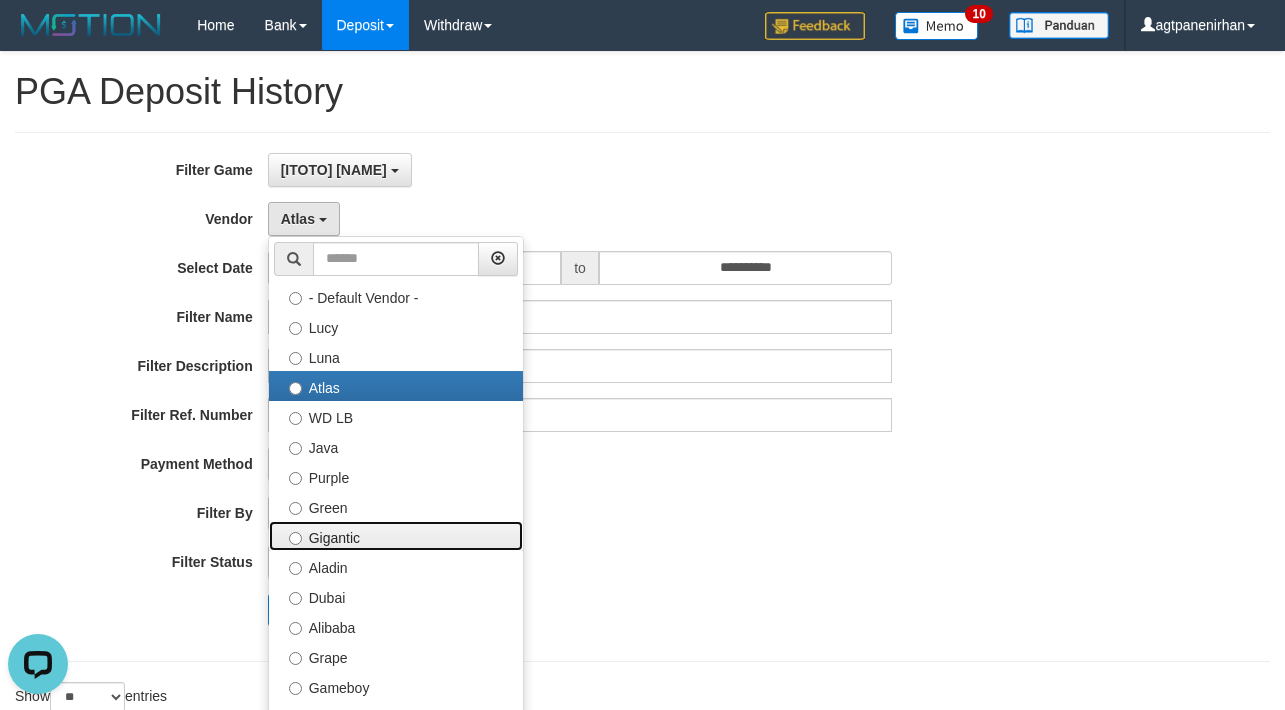 drag, startPoint x: 428, startPoint y: 533, endPoint x: 492, endPoint y: 443, distance: 110.4355 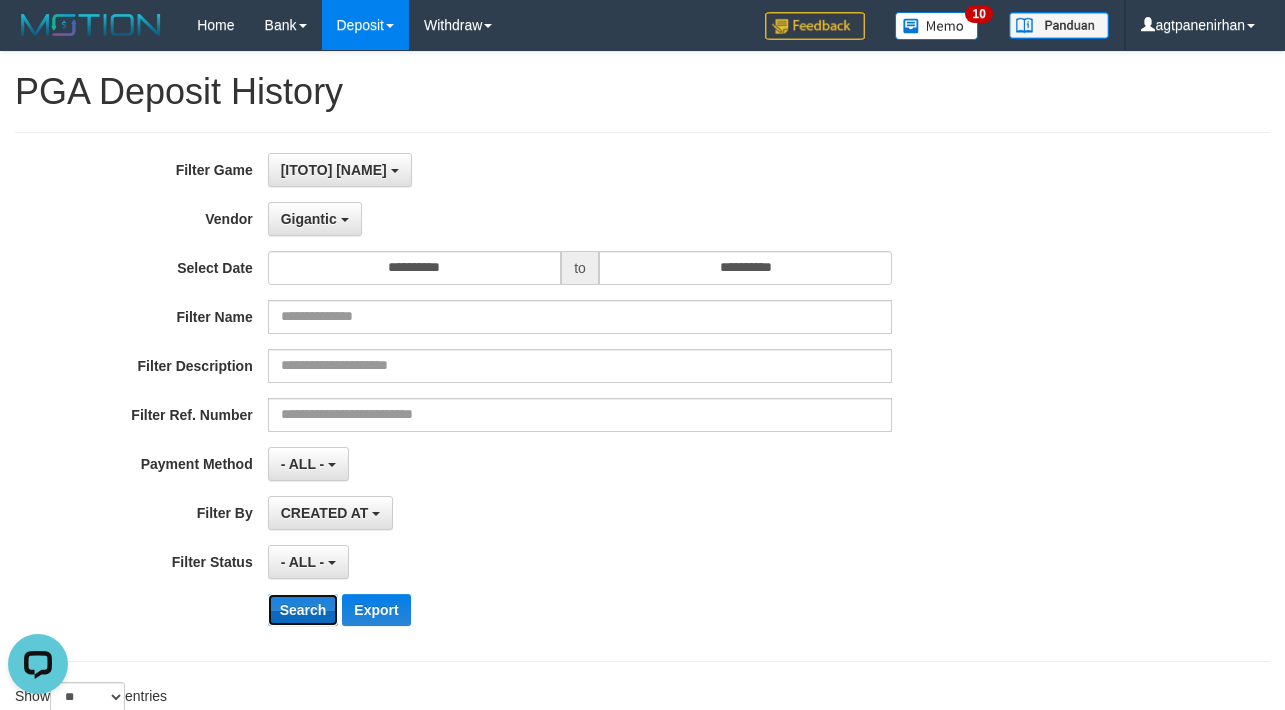 click on "Search" at bounding box center [303, 610] 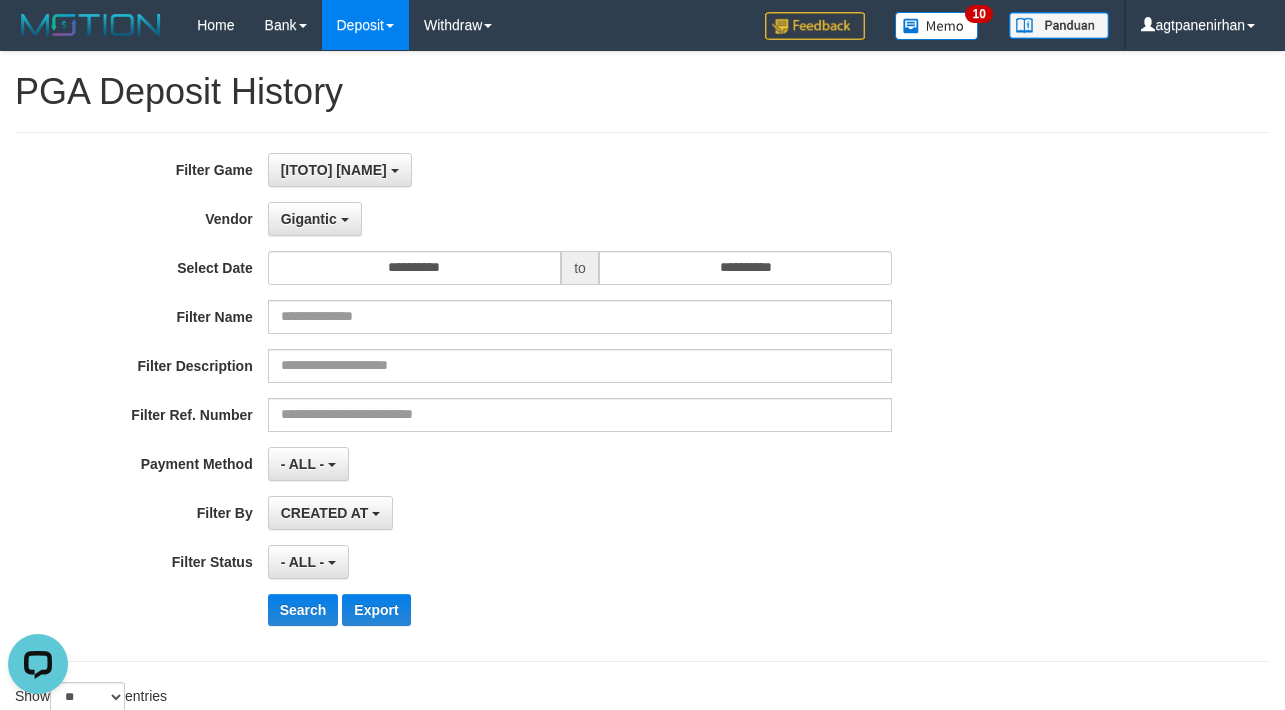 click on "[TEXT]" at bounding box center [535, 397] 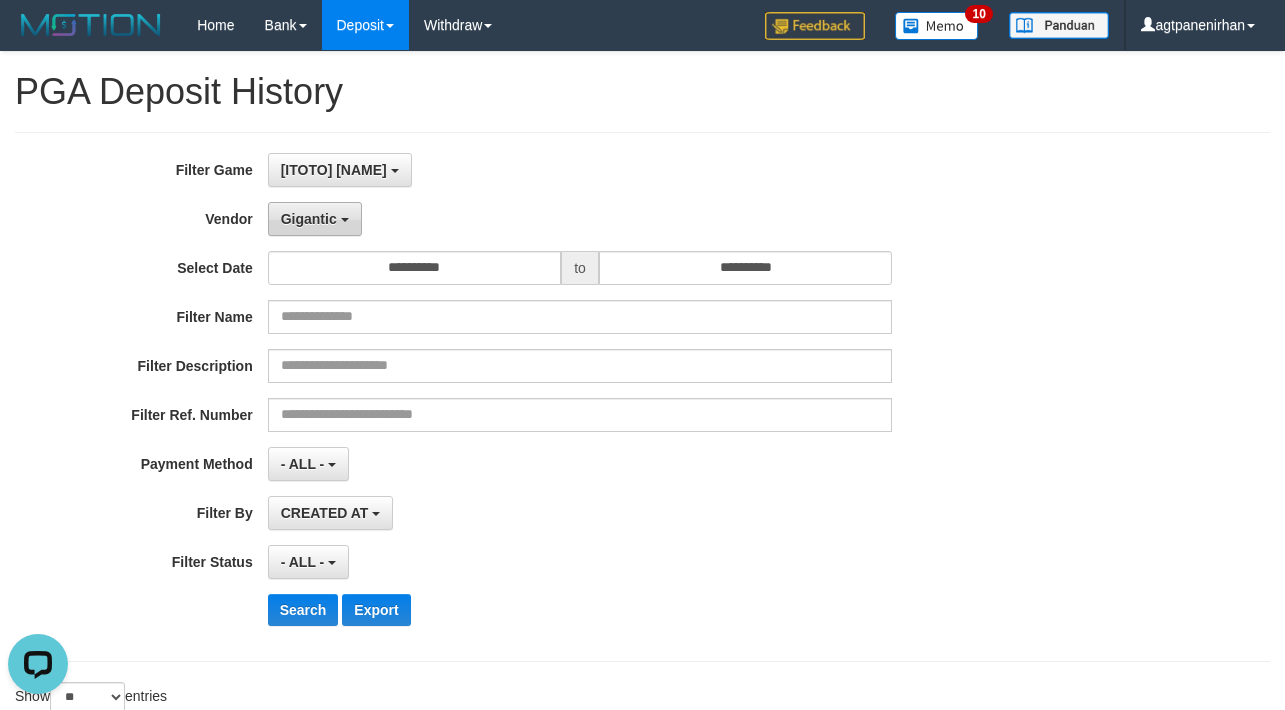 click on "Gigantic" at bounding box center (315, 219) 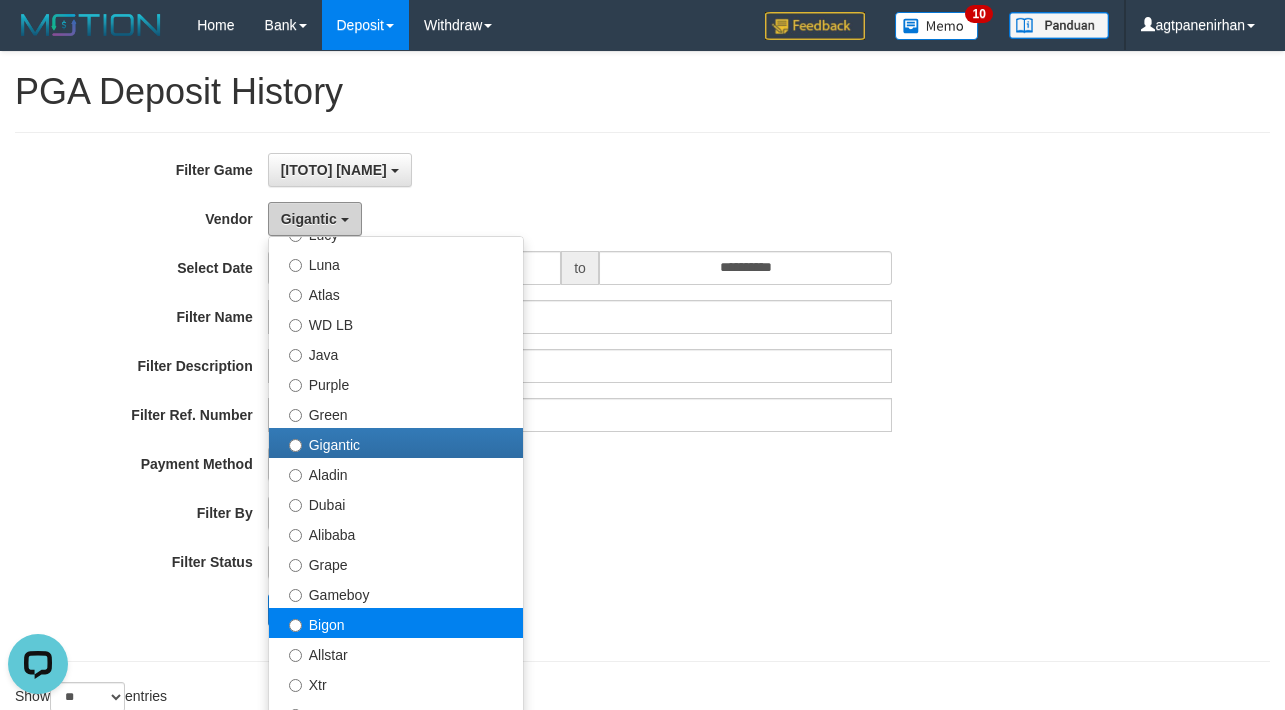 scroll, scrollTop: 250, scrollLeft: 0, axis: vertical 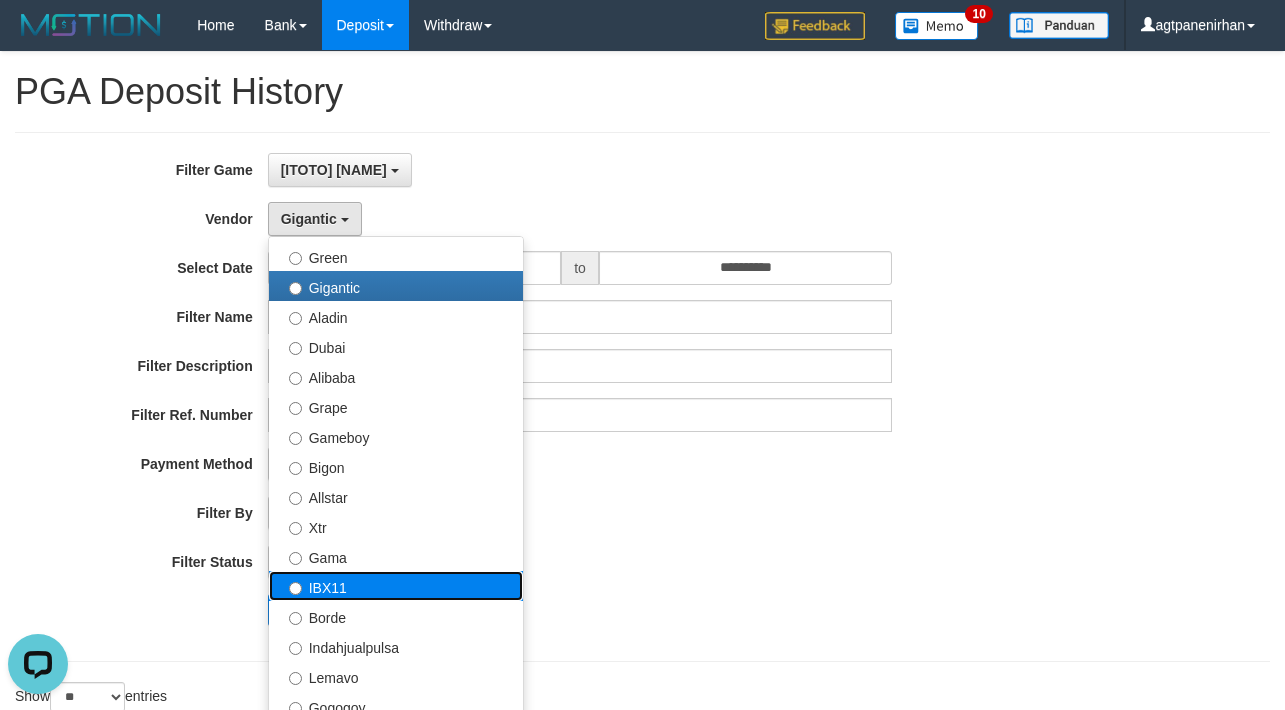 click on "IBX11" at bounding box center [396, 586] 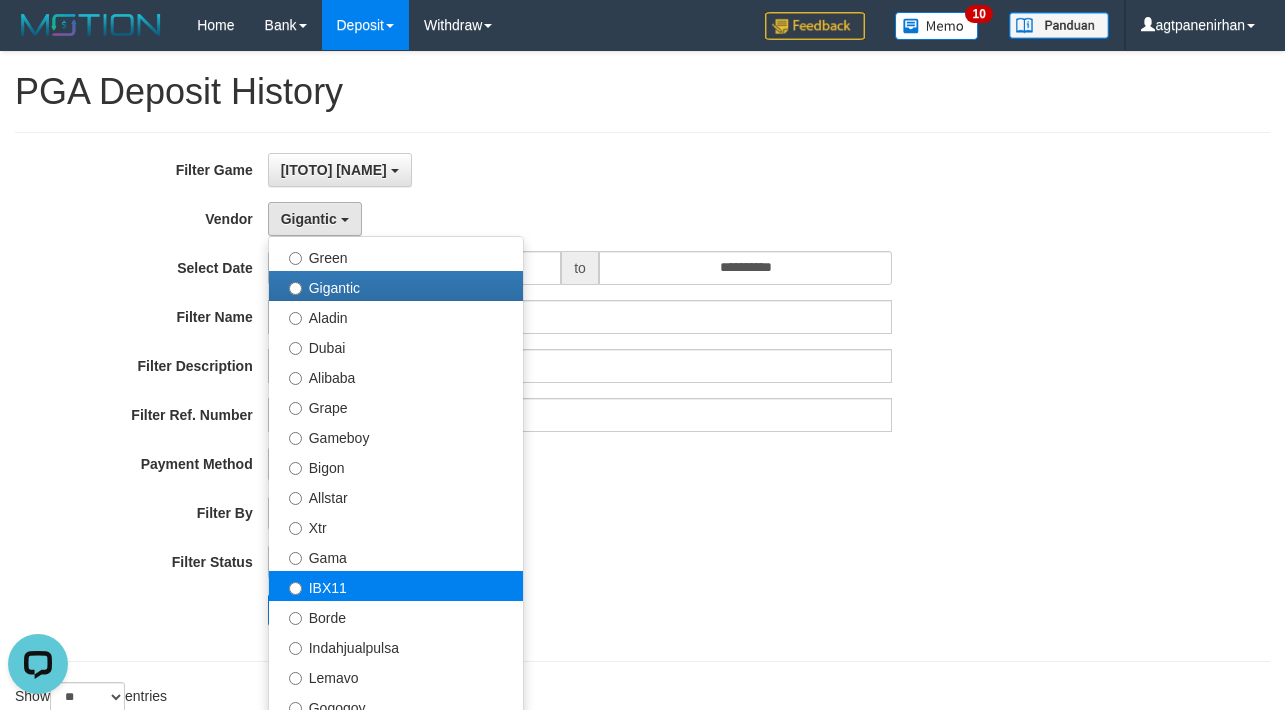 select on "**********" 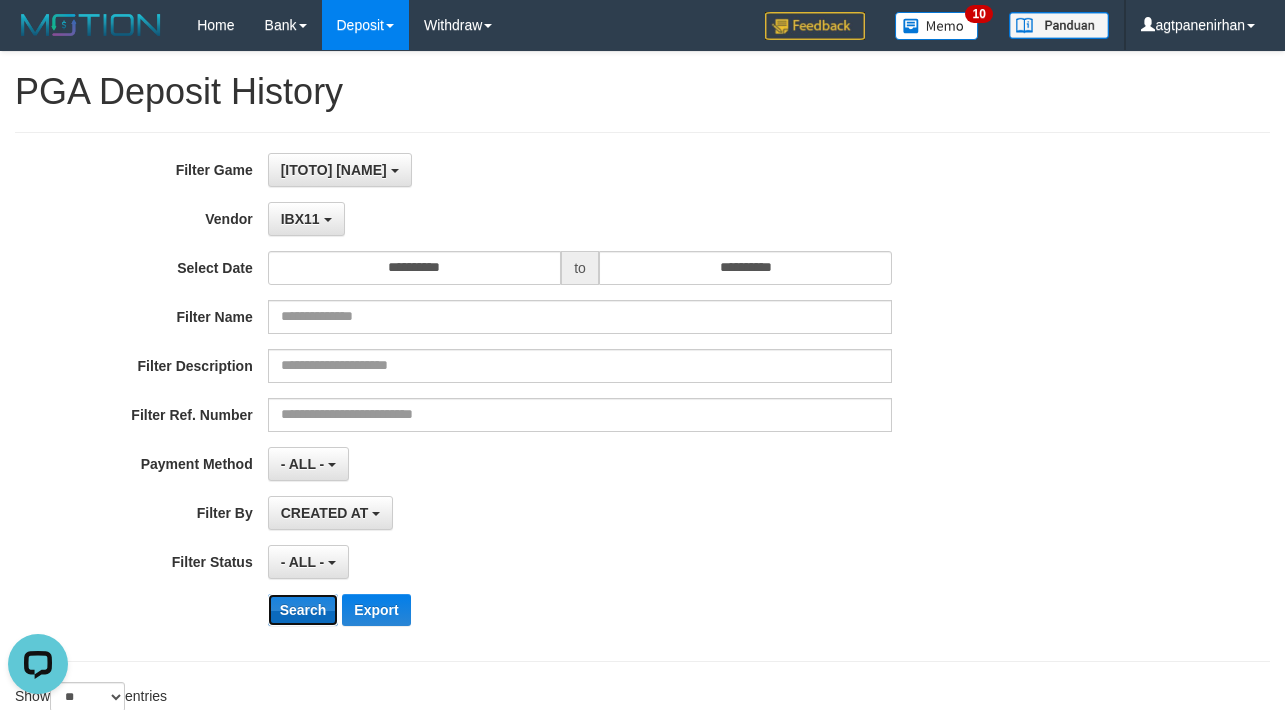 click on "Search" at bounding box center [303, 610] 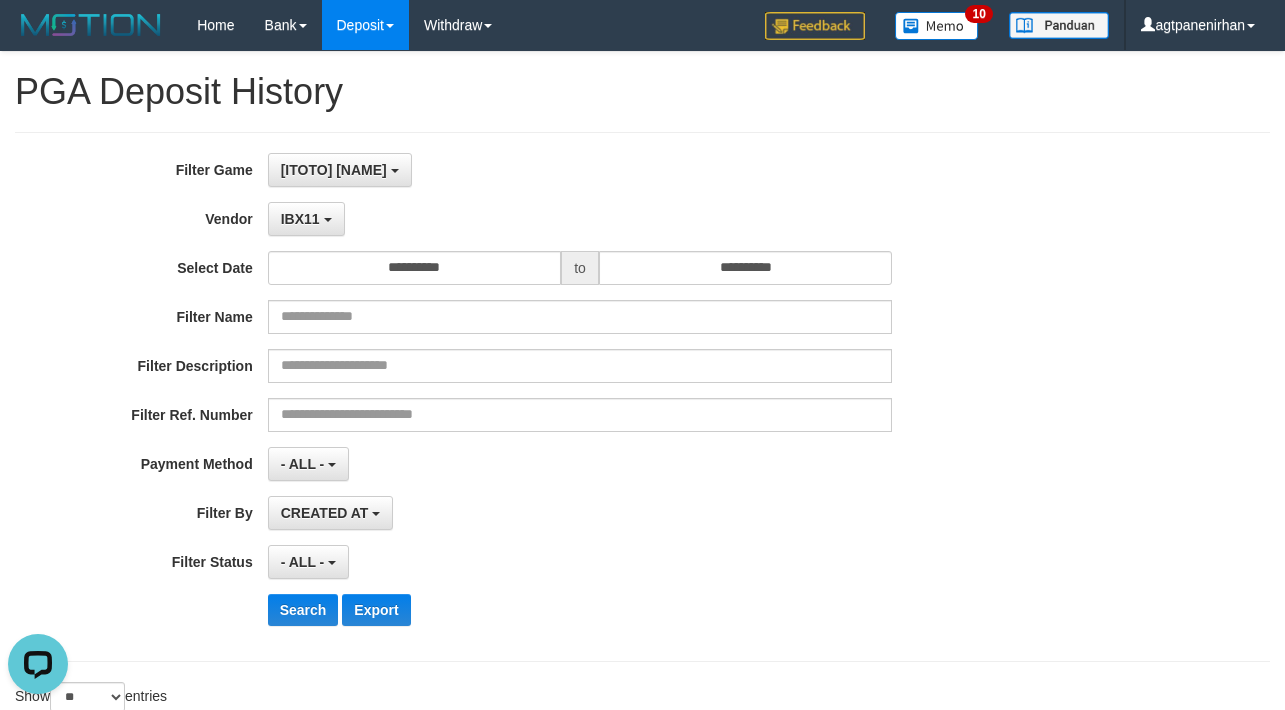 click on "- ALL -    SELECT ALL  - ALL -  SELECT STATUS
PENDING/UNPAID
PAID
CANCELED
EXPIRED" at bounding box center (580, 562) 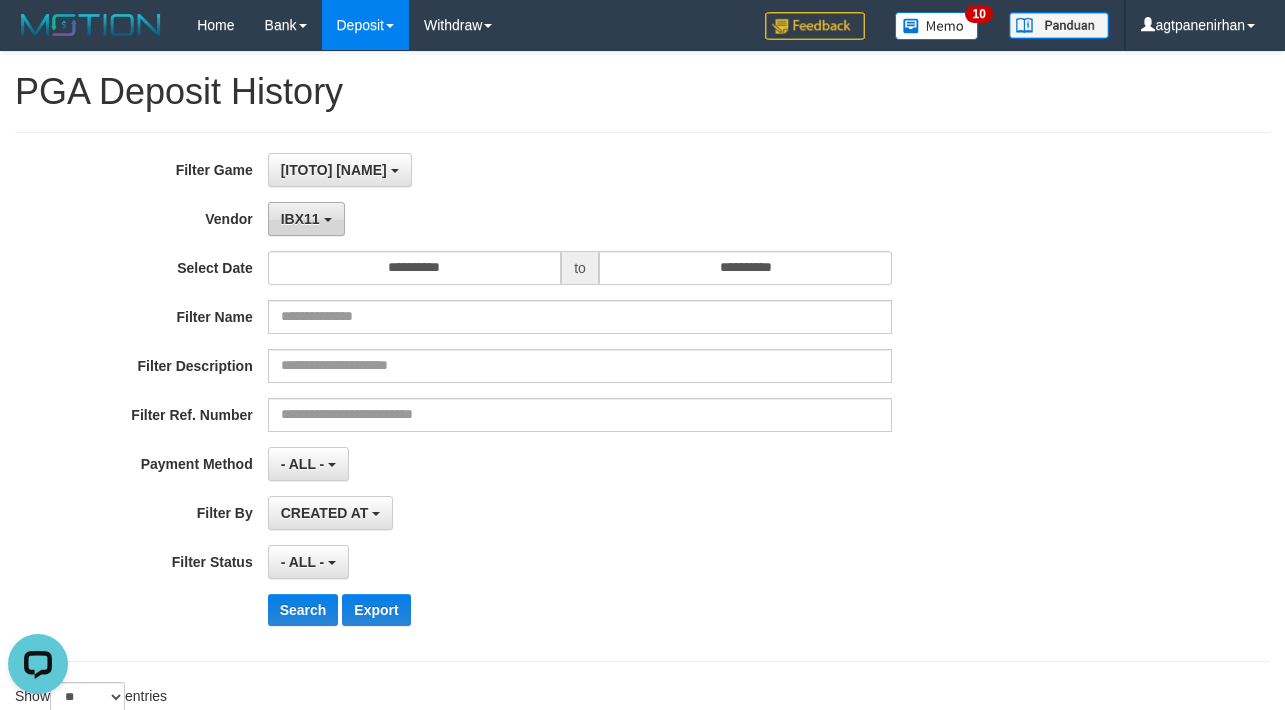 click on "IBX11" at bounding box center [300, 219] 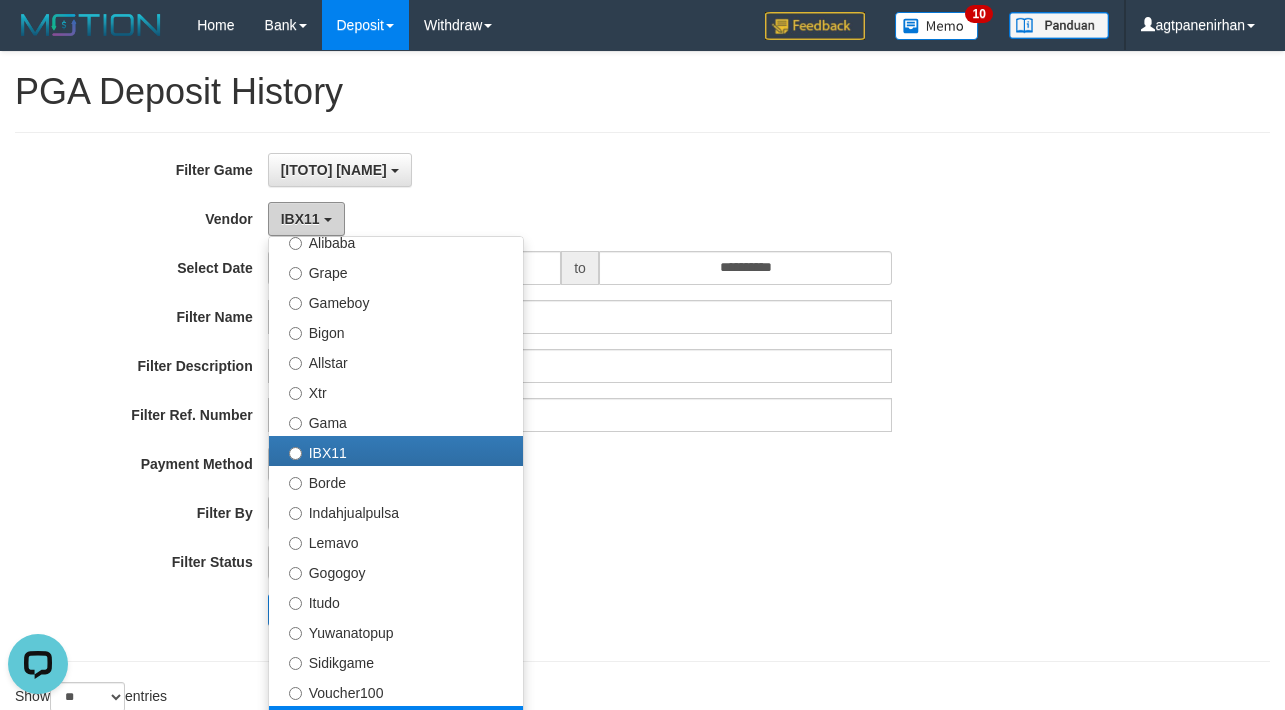 scroll, scrollTop: 625, scrollLeft: 0, axis: vertical 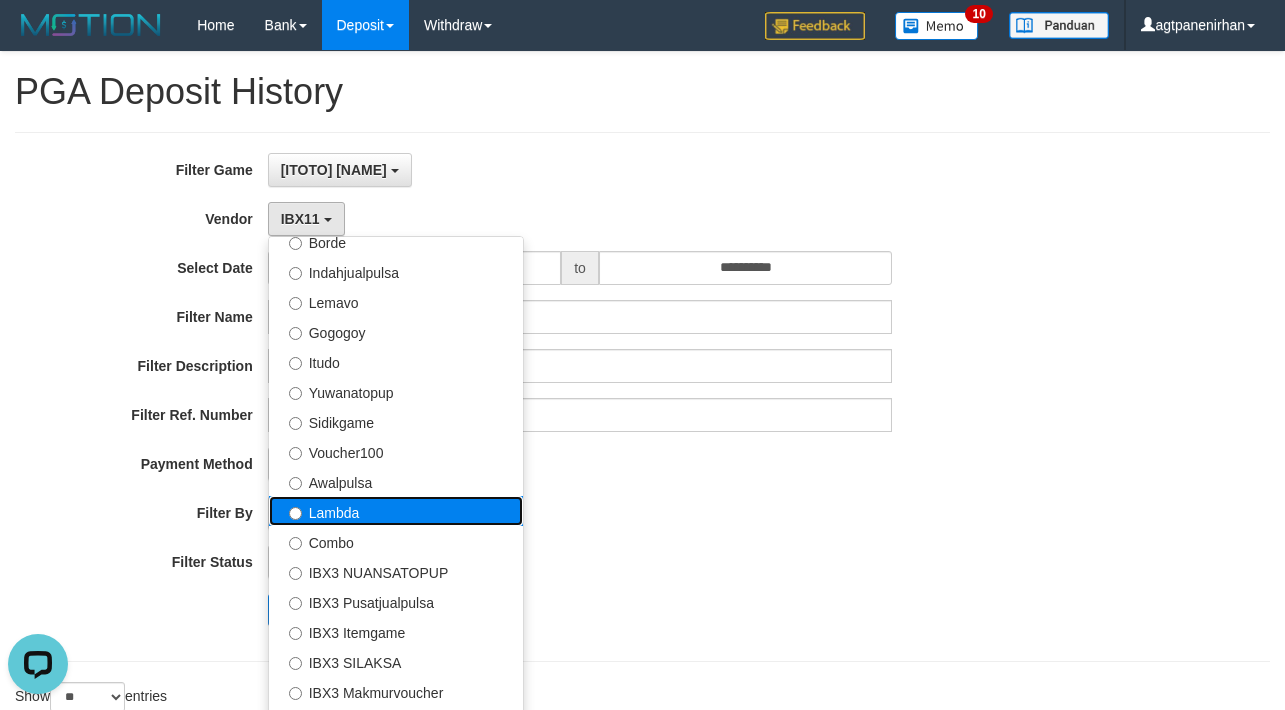 click on "Lambda" at bounding box center [396, 511] 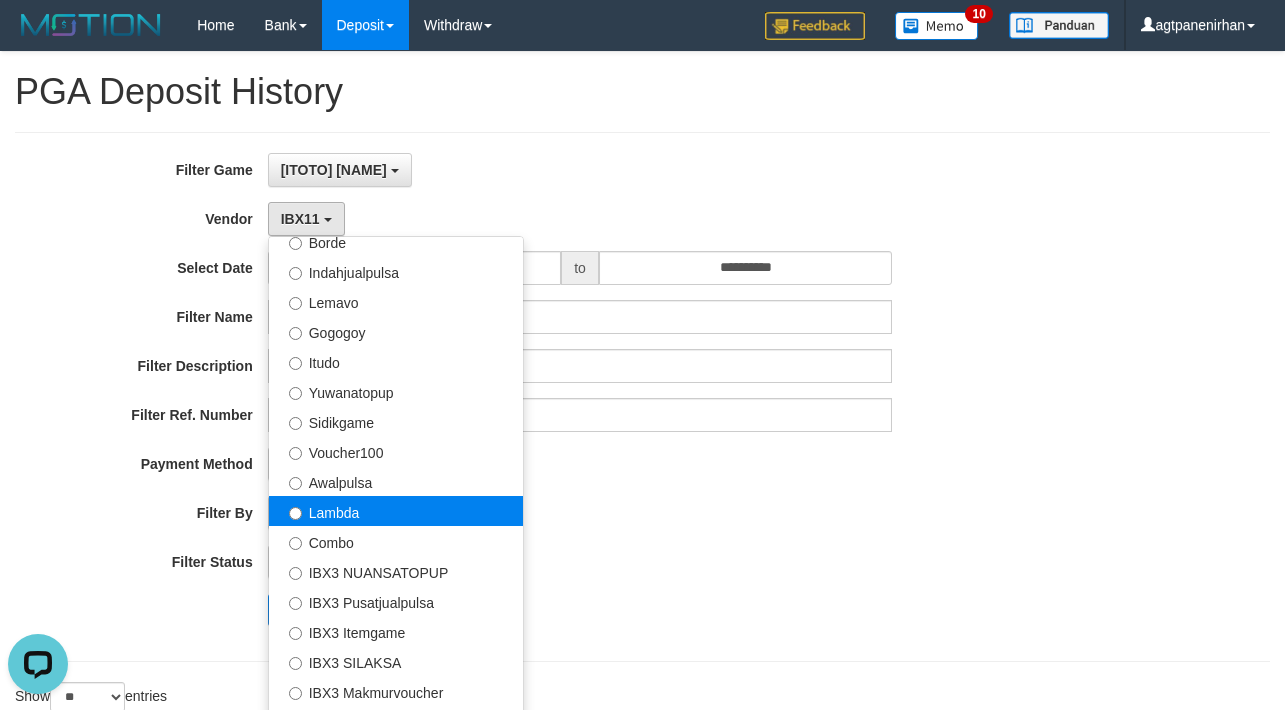 select on "**********" 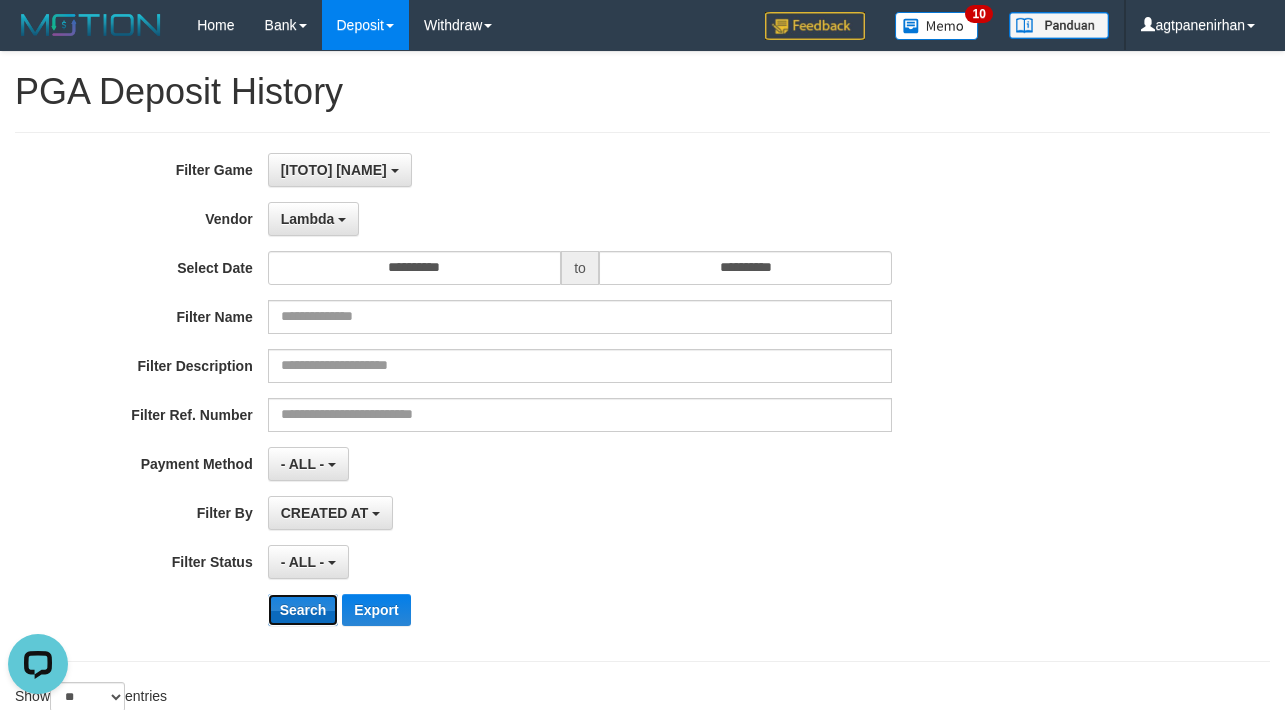 click on "Search" at bounding box center [303, 610] 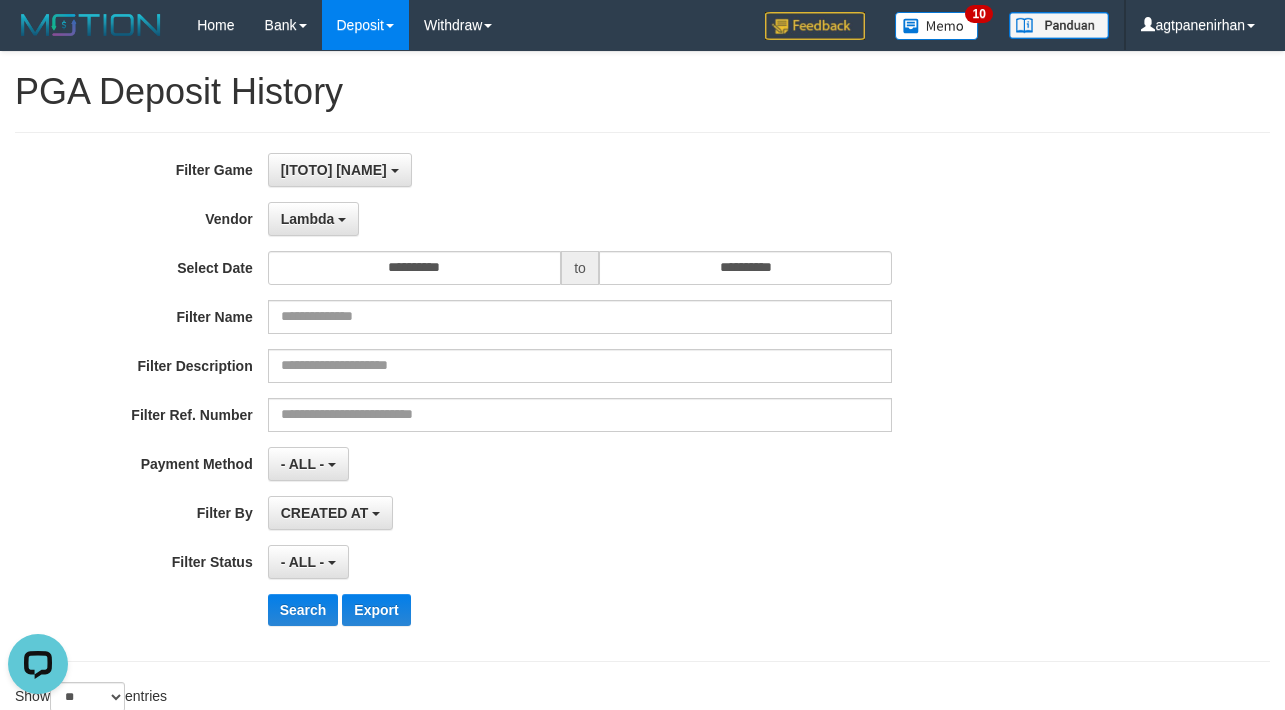 click on "- ALL -    SELECT ALL  - ALL -  SELECT STATUS
PENDING/UNPAID
PAID
CANCELED
EXPIRED" at bounding box center (580, 562) 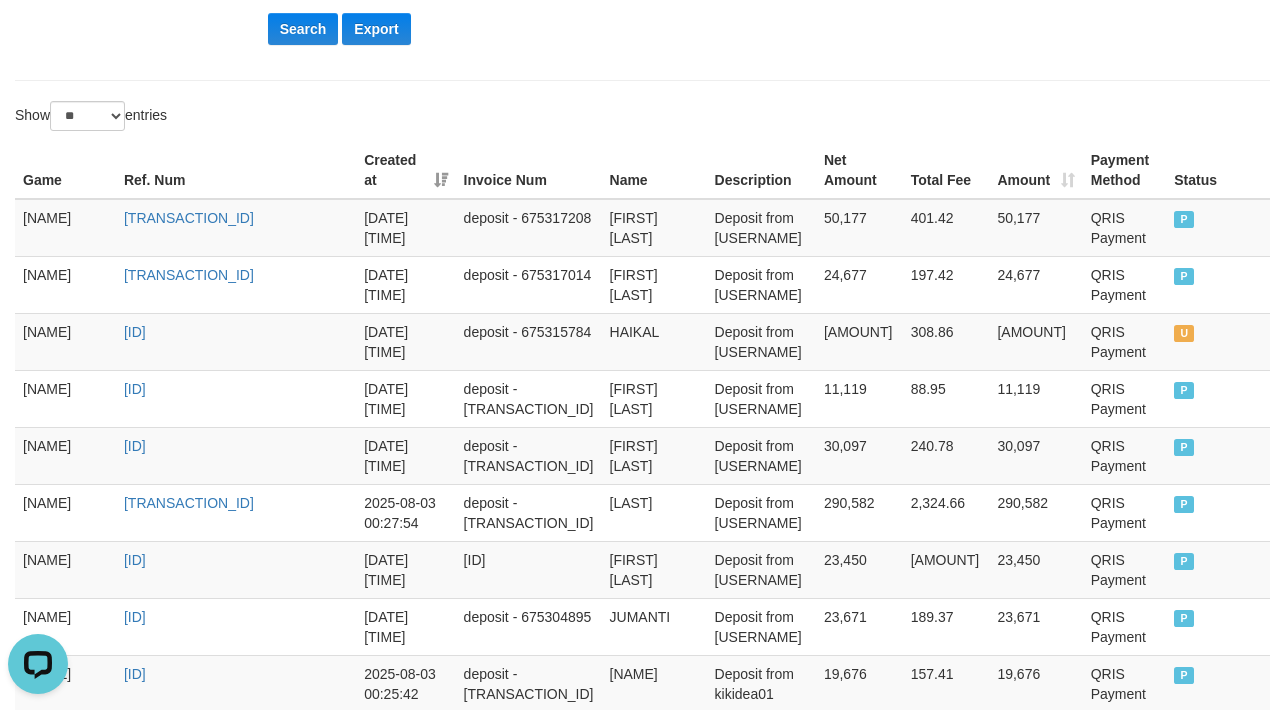 click on "[TEXT]" at bounding box center (642, 610) 